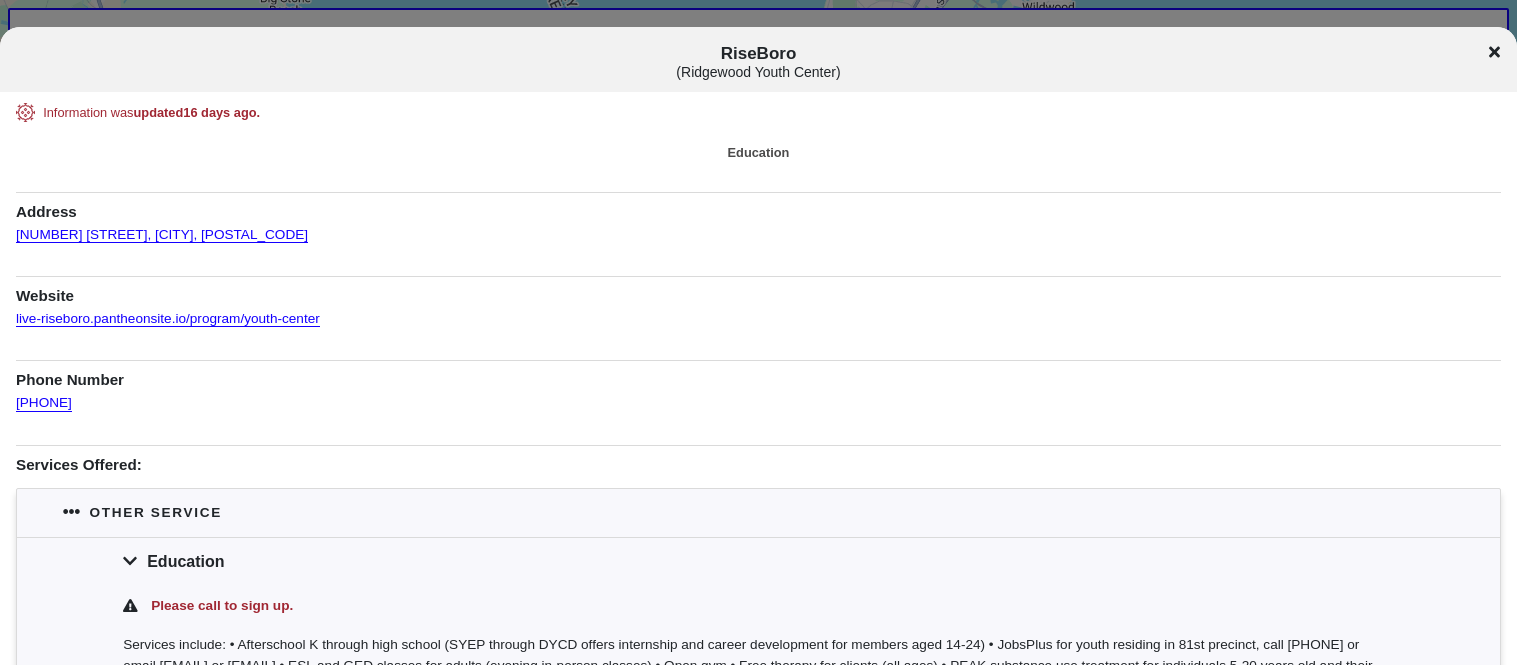 scroll, scrollTop: 0, scrollLeft: 0, axis: both 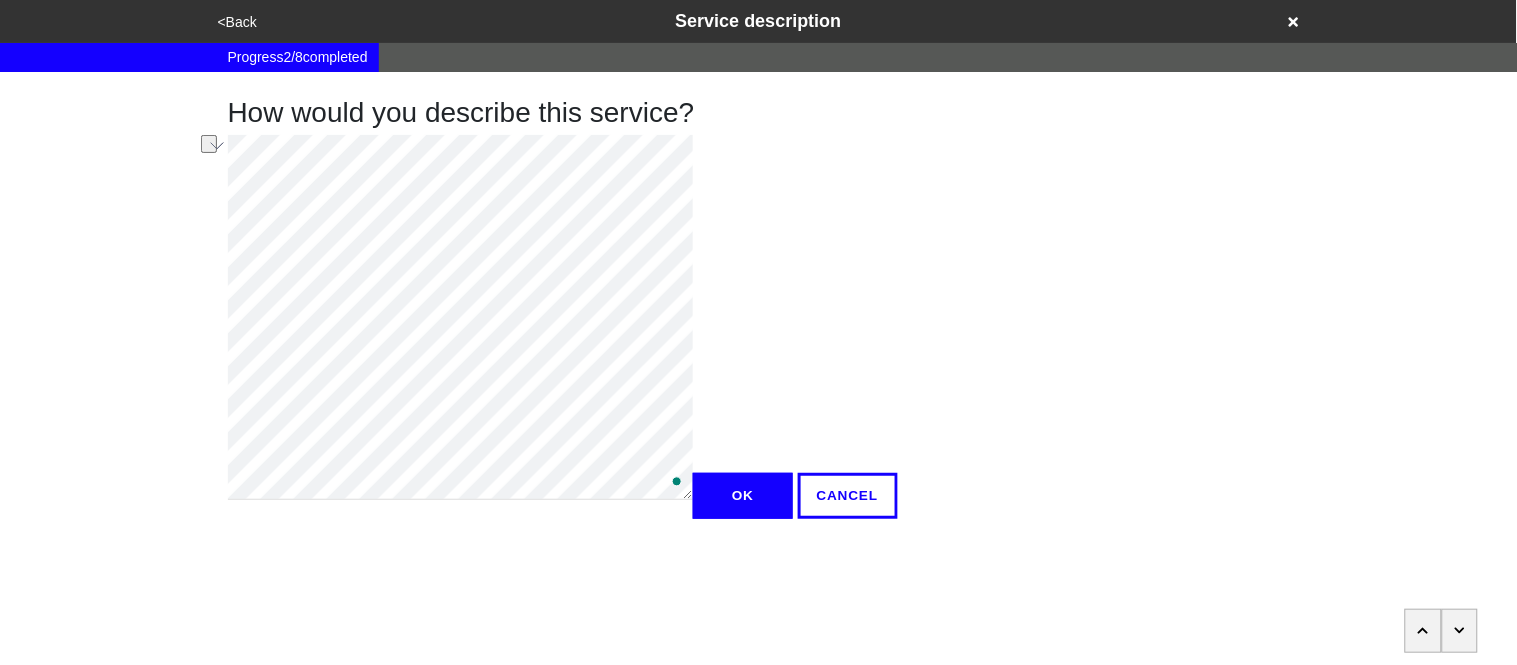 click on "<Back Service description Progress  2 / 8  completed How would you describe this service? OK   CANCEL x" at bounding box center [758, 299] 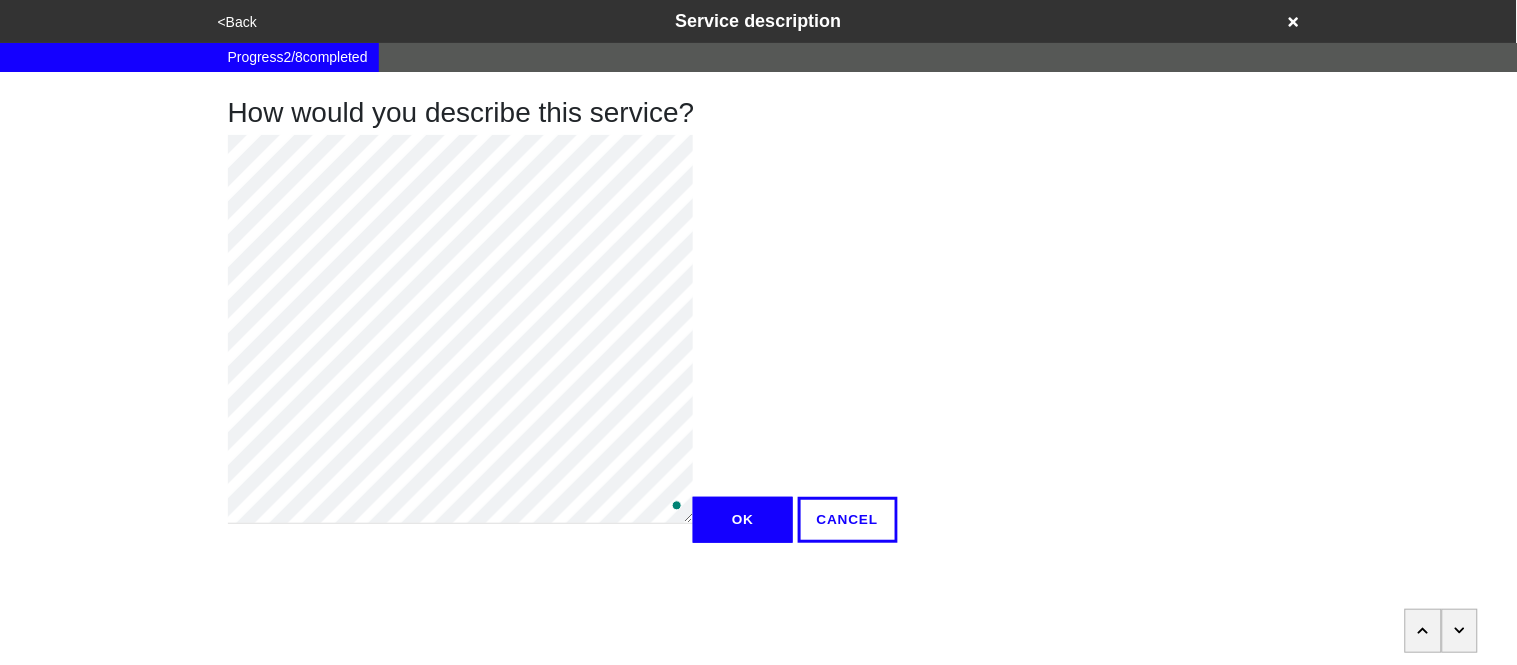 type on "x" 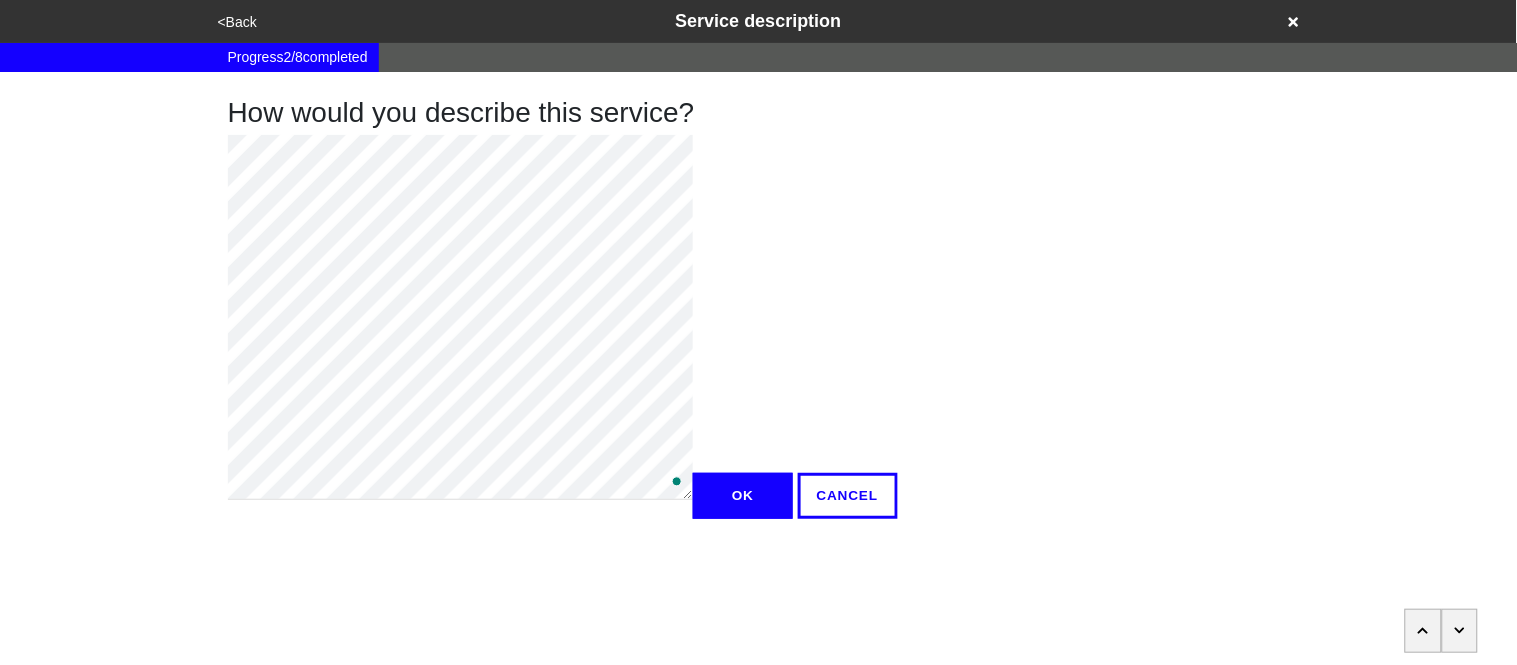 click on "OK" at bounding box center [743, 496] 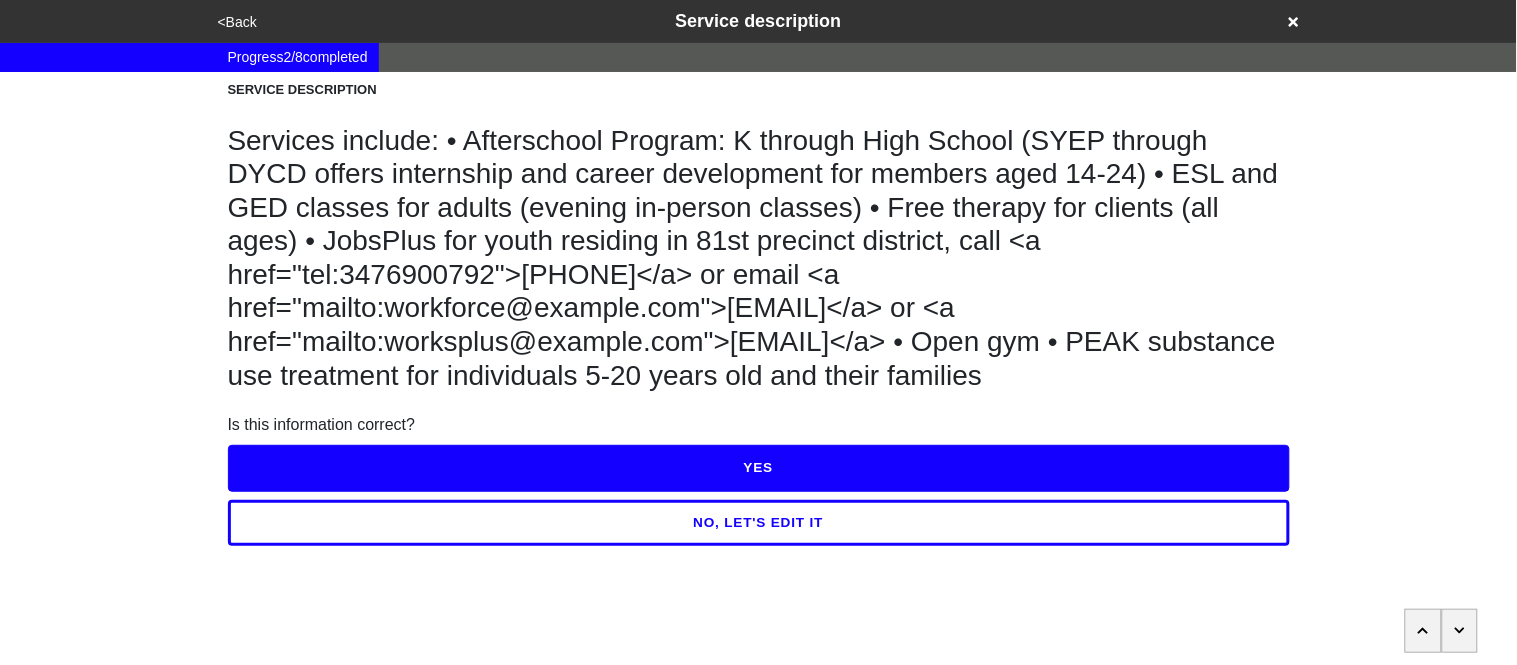 click on "YES" at bounding box center (759, 468) 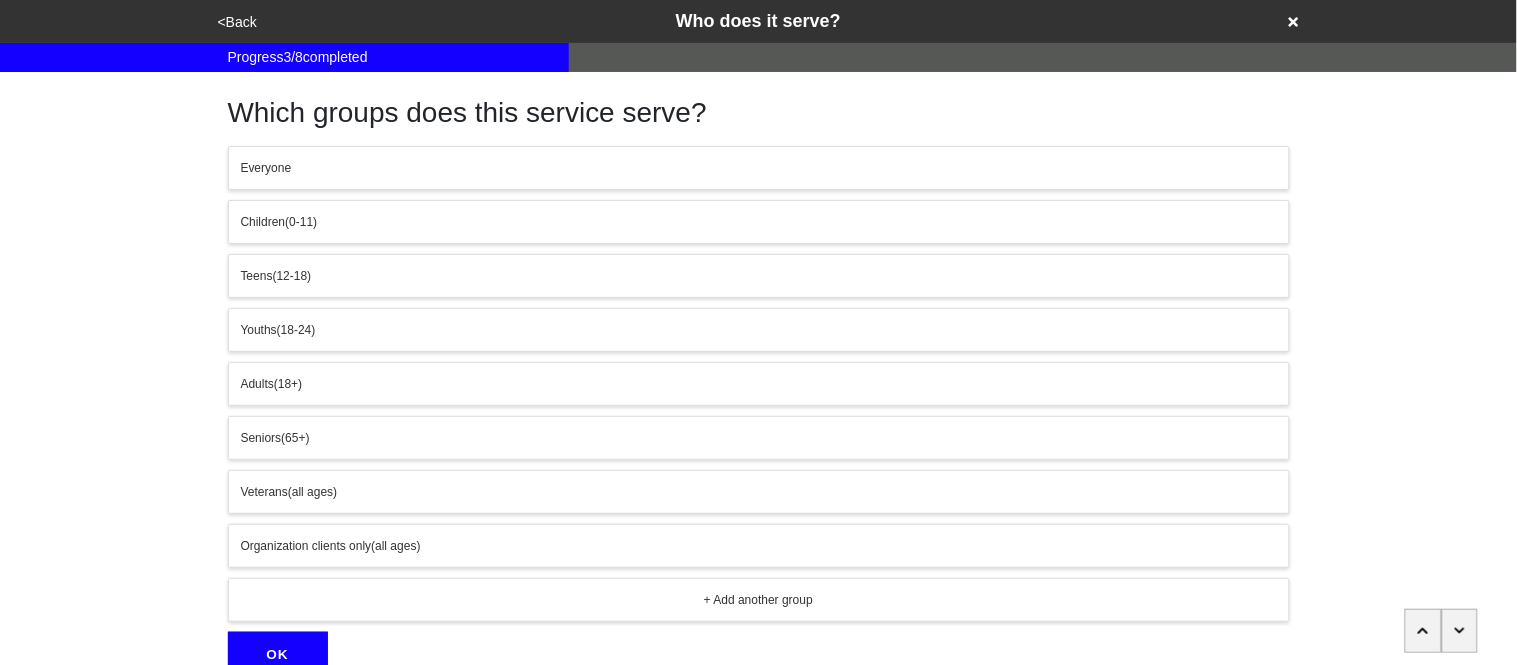 click on "(0-11)" at bounding box center [301, 222] 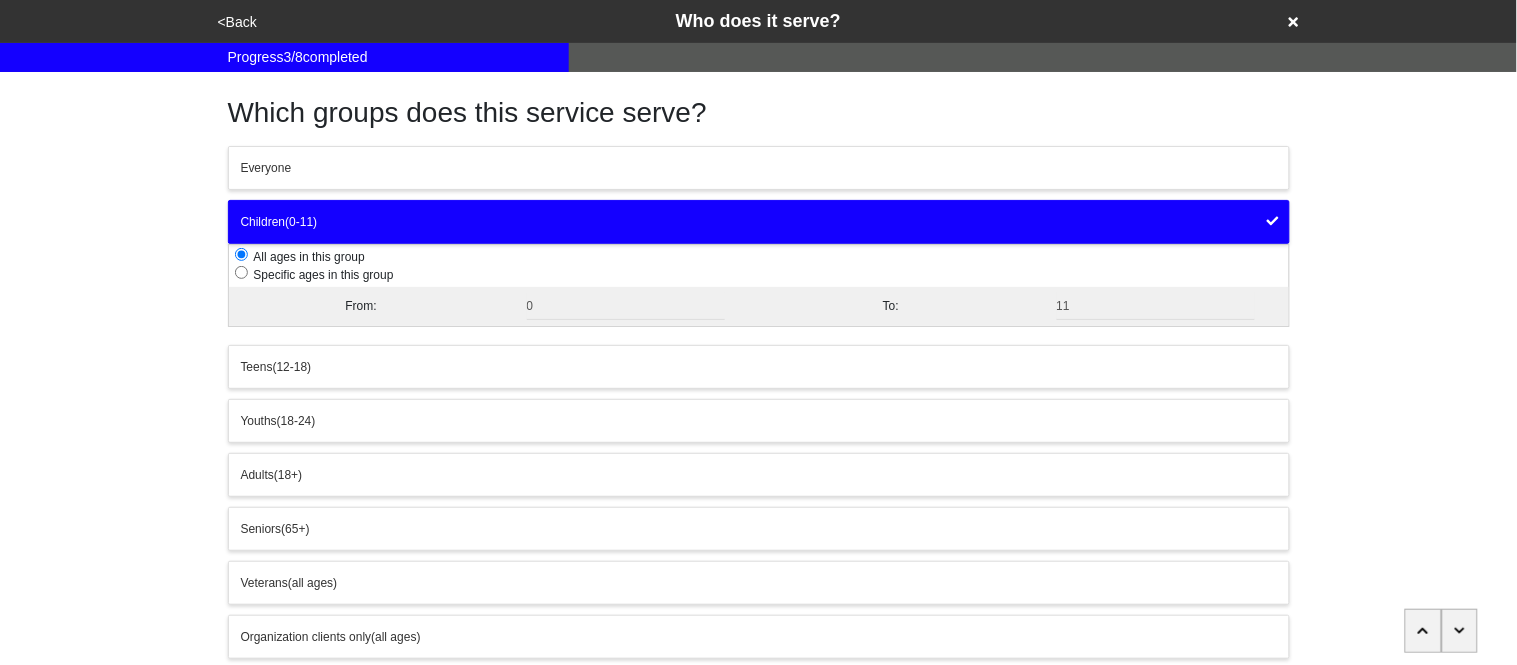 click at bounding box center (241, 272) 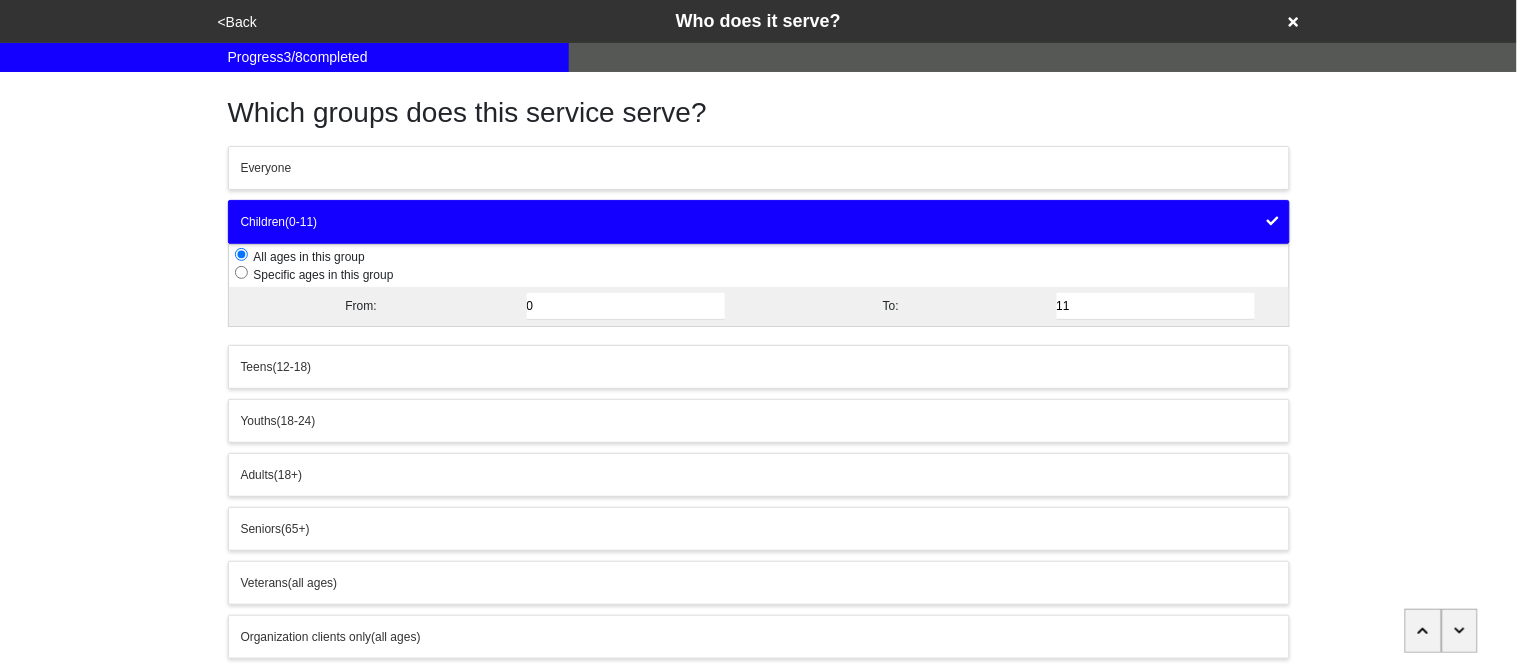 click on "0" at bounding box center [626, 306] 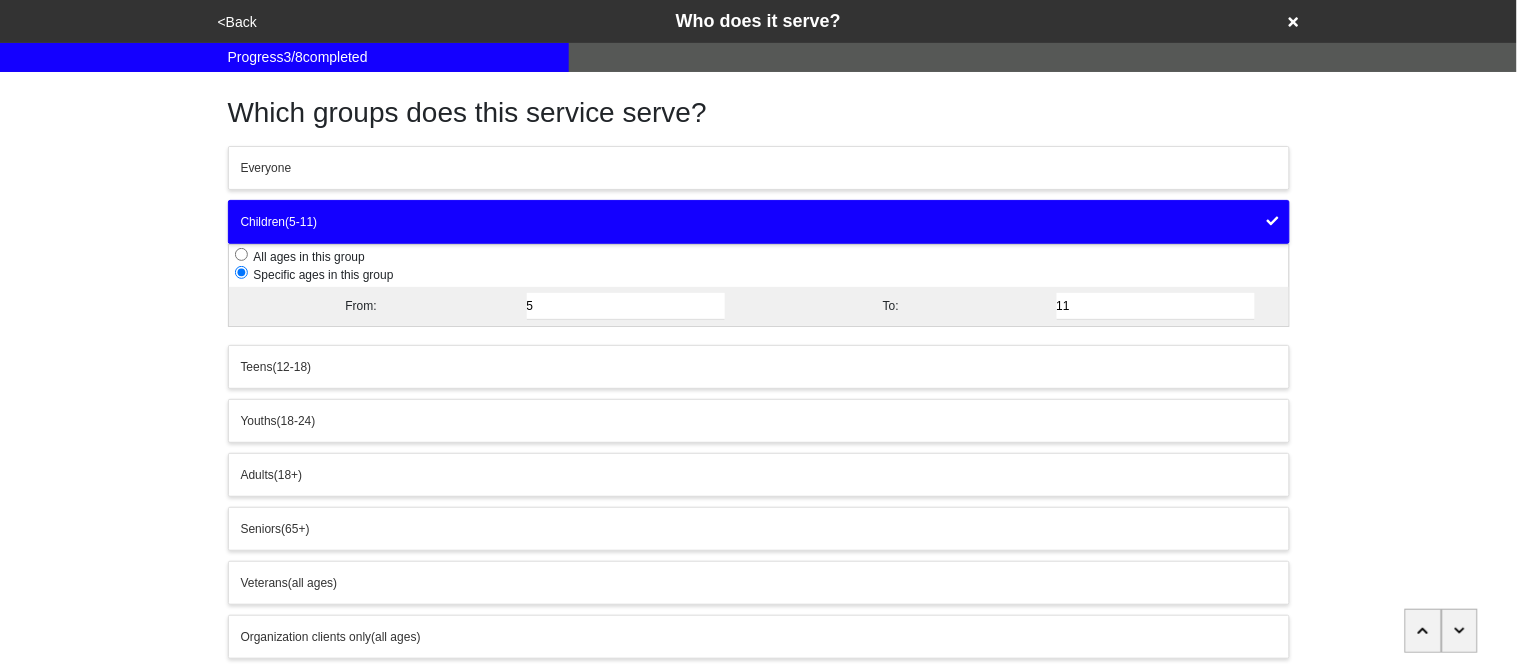 type on "5" 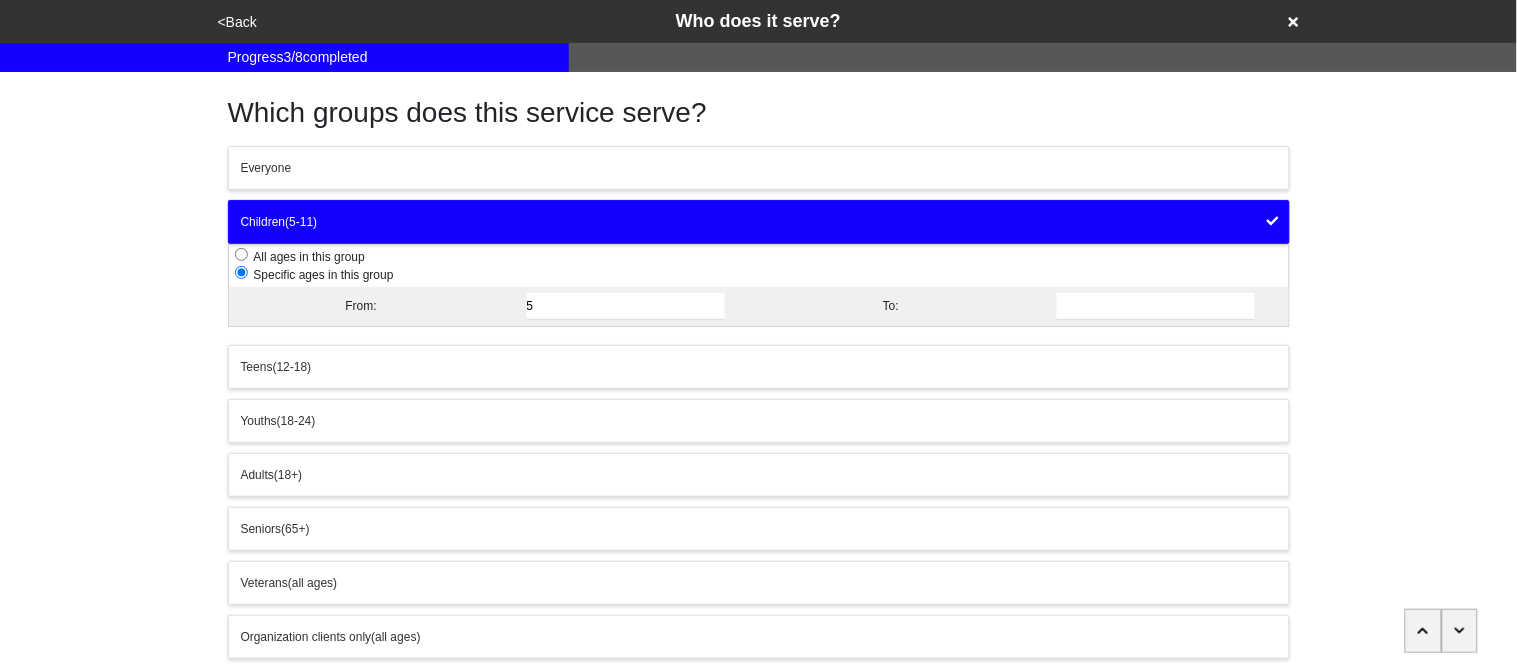 type 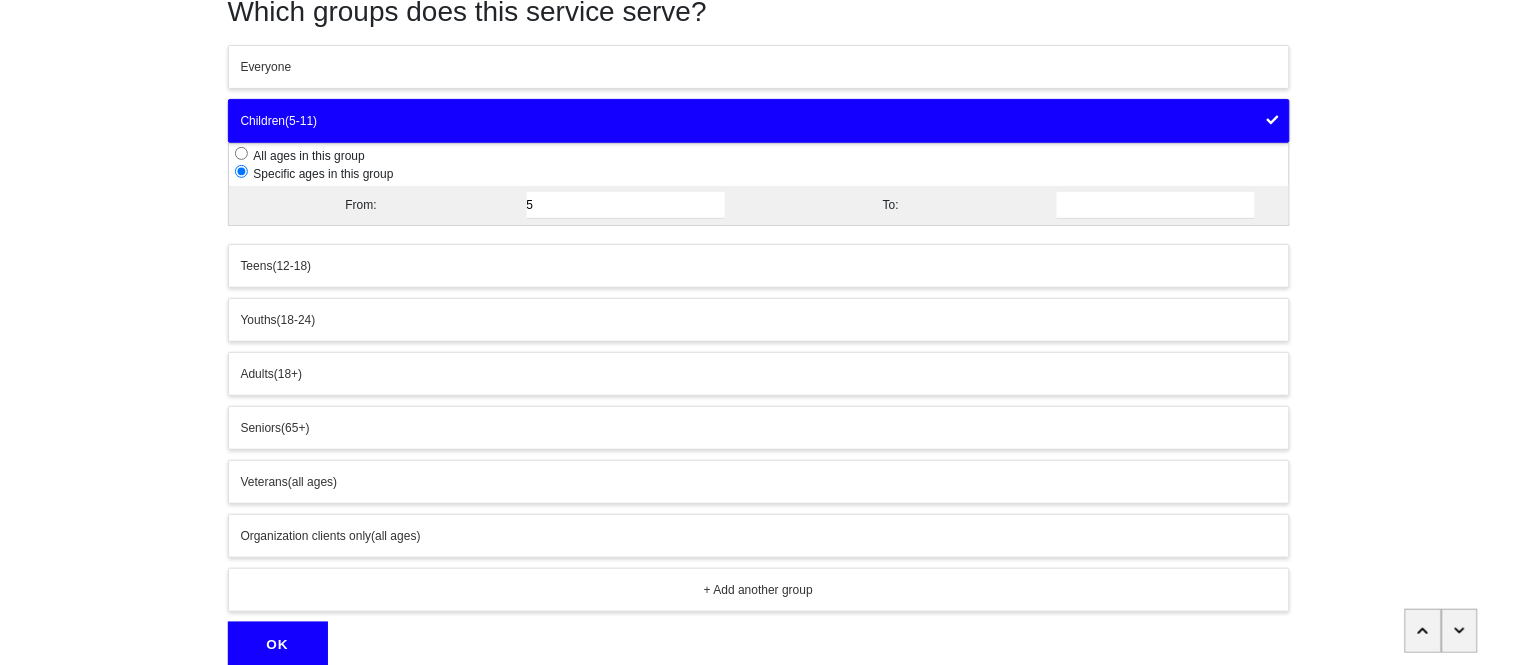 scroll, scrollTop: 103, scrollLeft: 0, axis: vertical 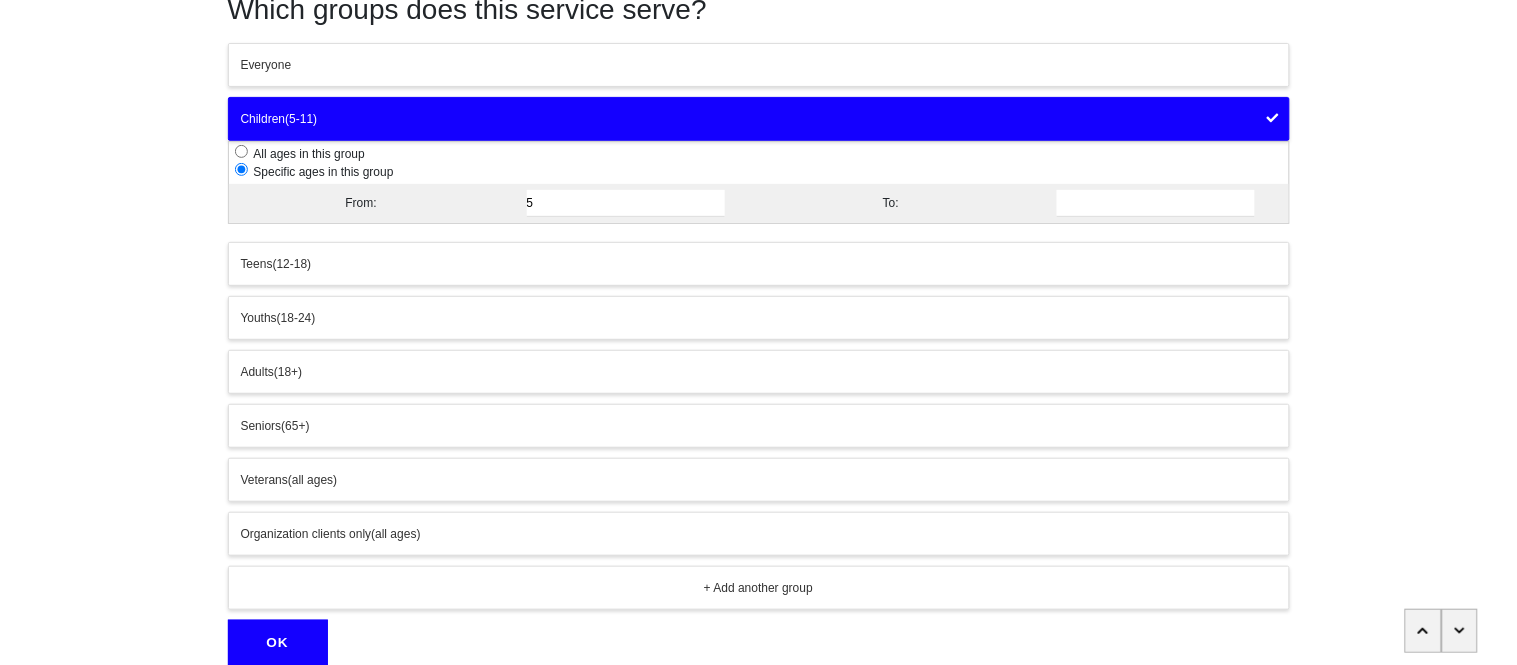 click on "Adults  (18+)" at bounding box center [759, 372] 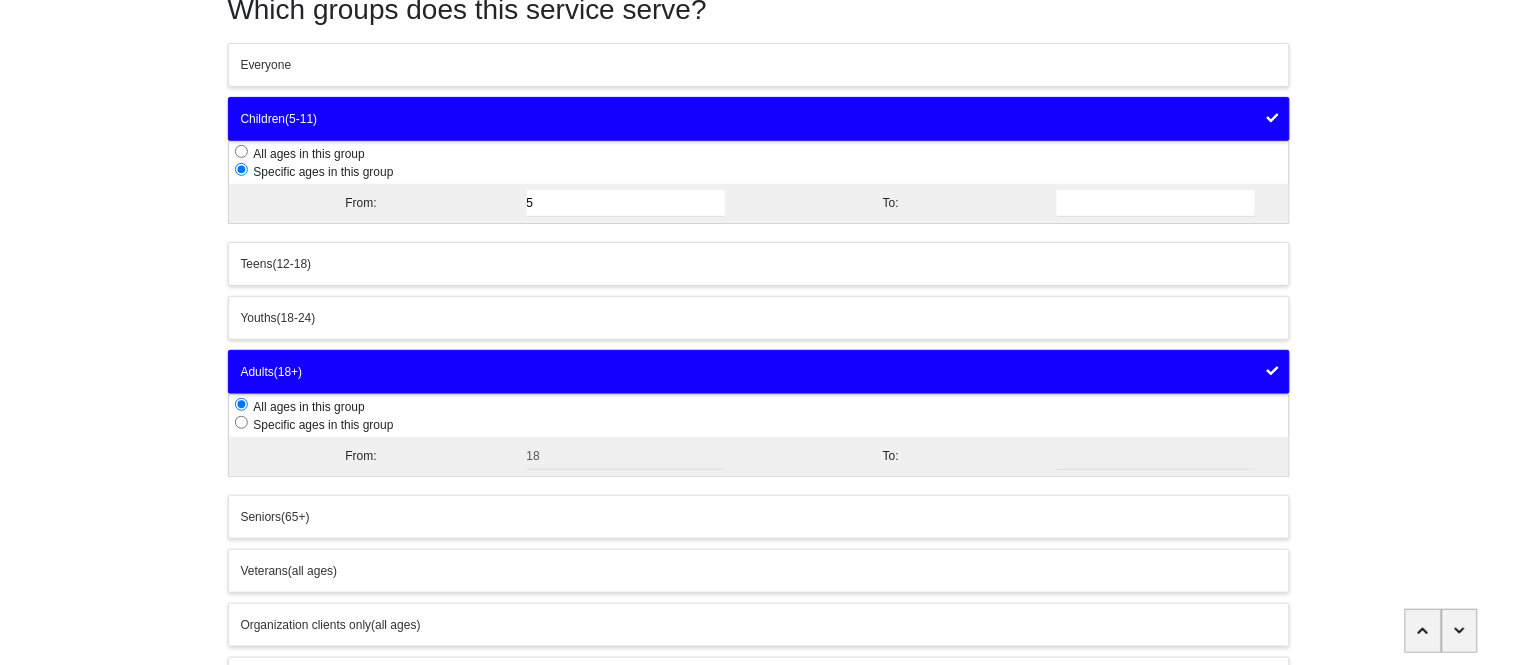 click on "<Back Who does it serve? Progress  3 / 8  completed Which groups does this service serve? Everyone Children  (5-11) All ages in this group Specific ages in this group  From:  5  To:  Teens  (12-18) Youths  (18-24) Adults  (18+) All ages in this group Specific ages in this group  From:  18  To:  Seniors  (65+) Veterans  (all ages) Organization clients only  (all ages) + Add another group OK" at bounding box center [758, 327] 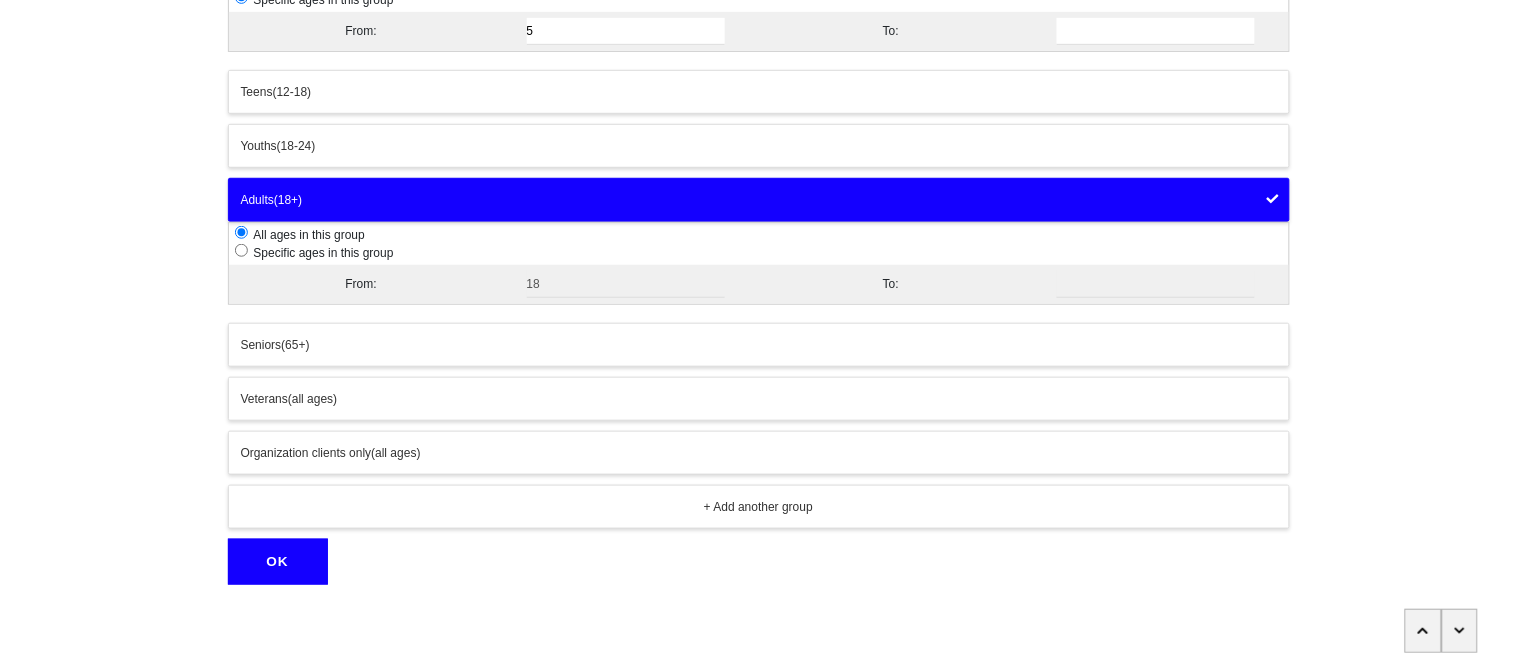 click on "OK" at bounding box center (278, 562) 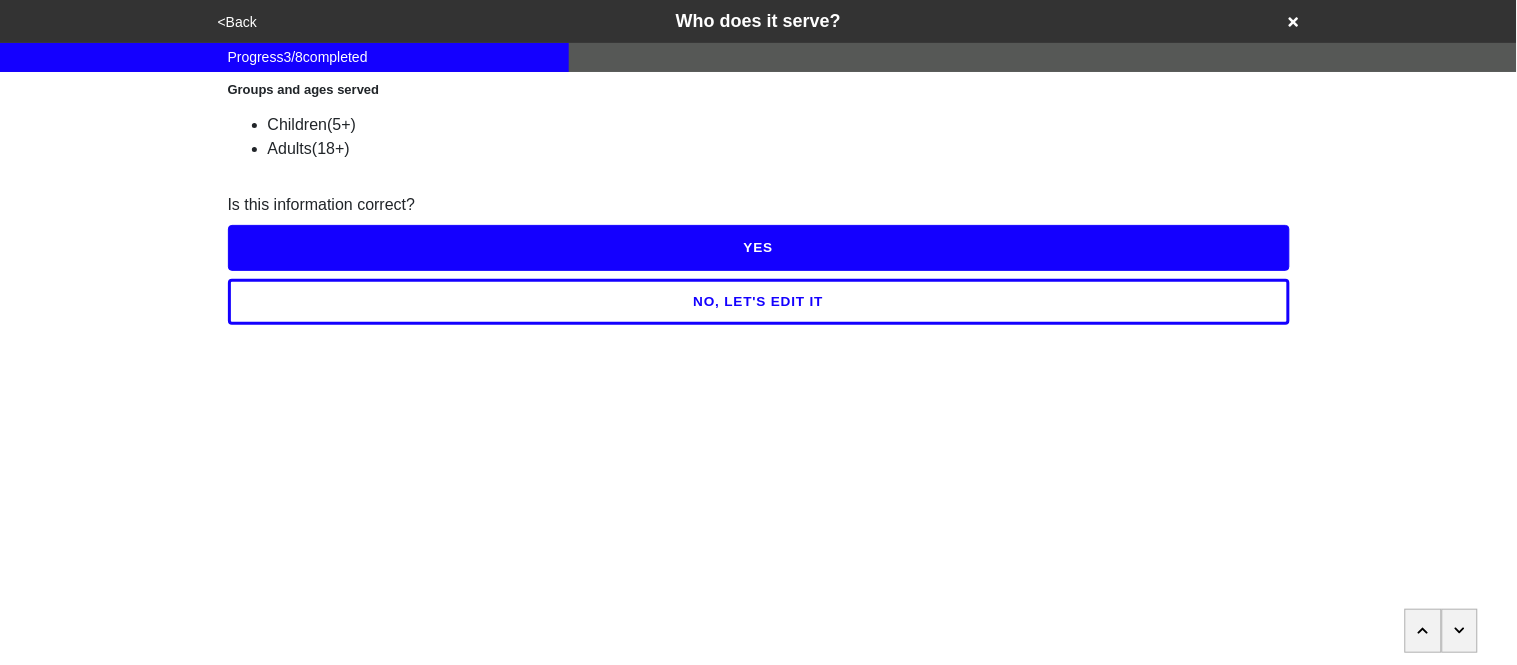 scroll, scrollTop: 0, scrollLeft: 0, axis: both 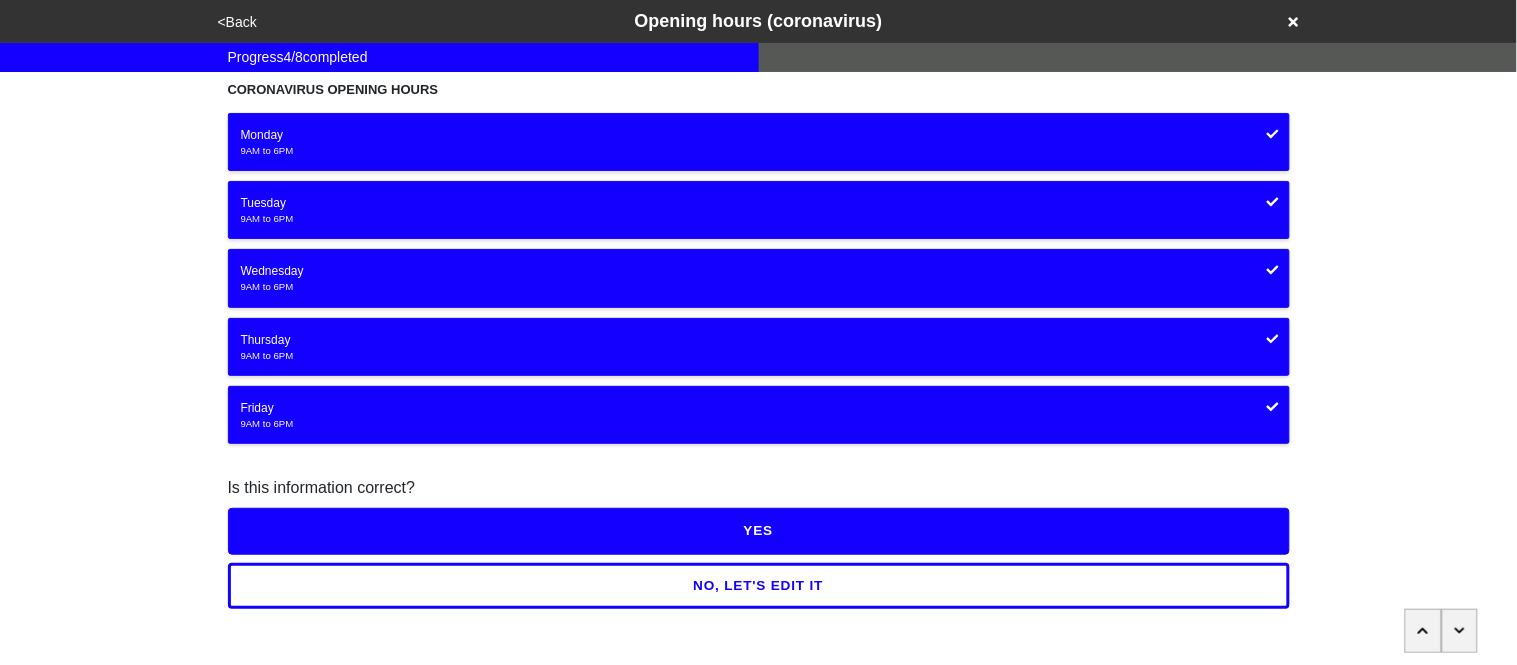 click on "YES" at bounding box center (759, 531) 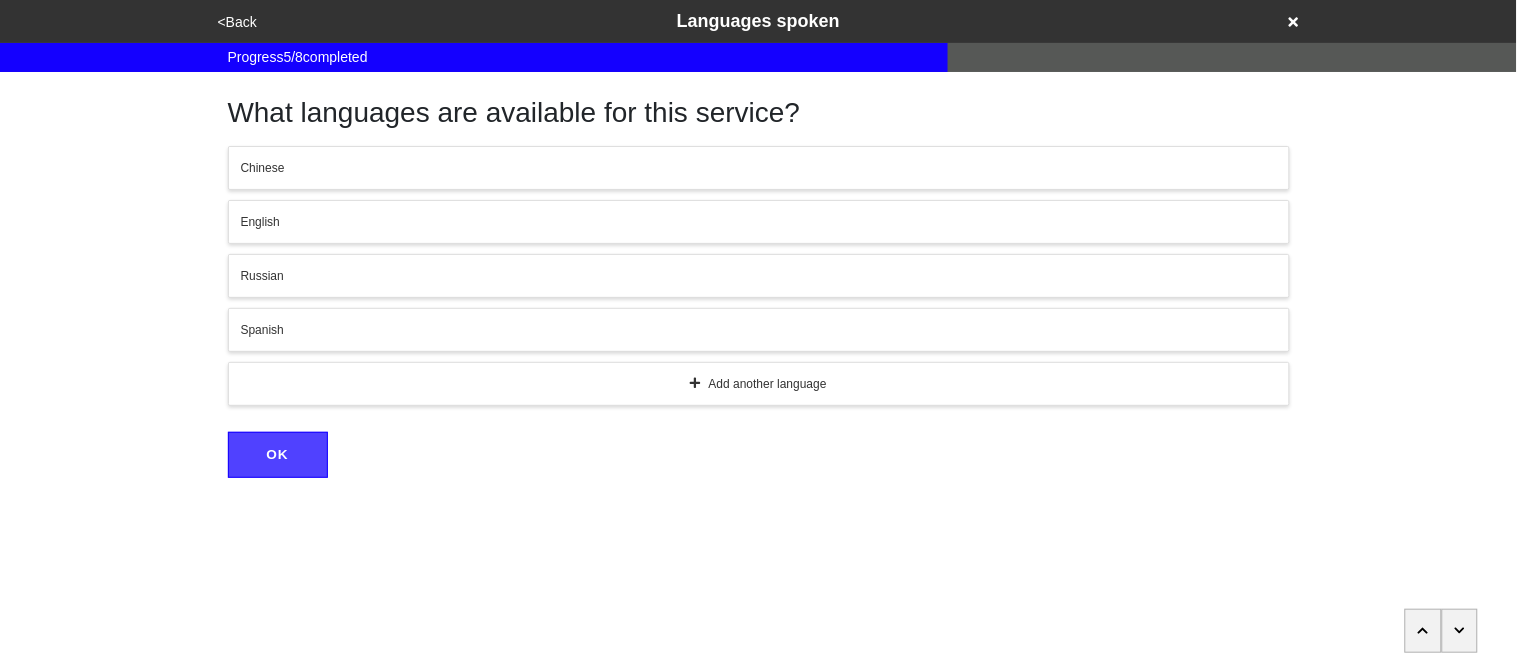 click on "English" at bounding box center [759, 222] 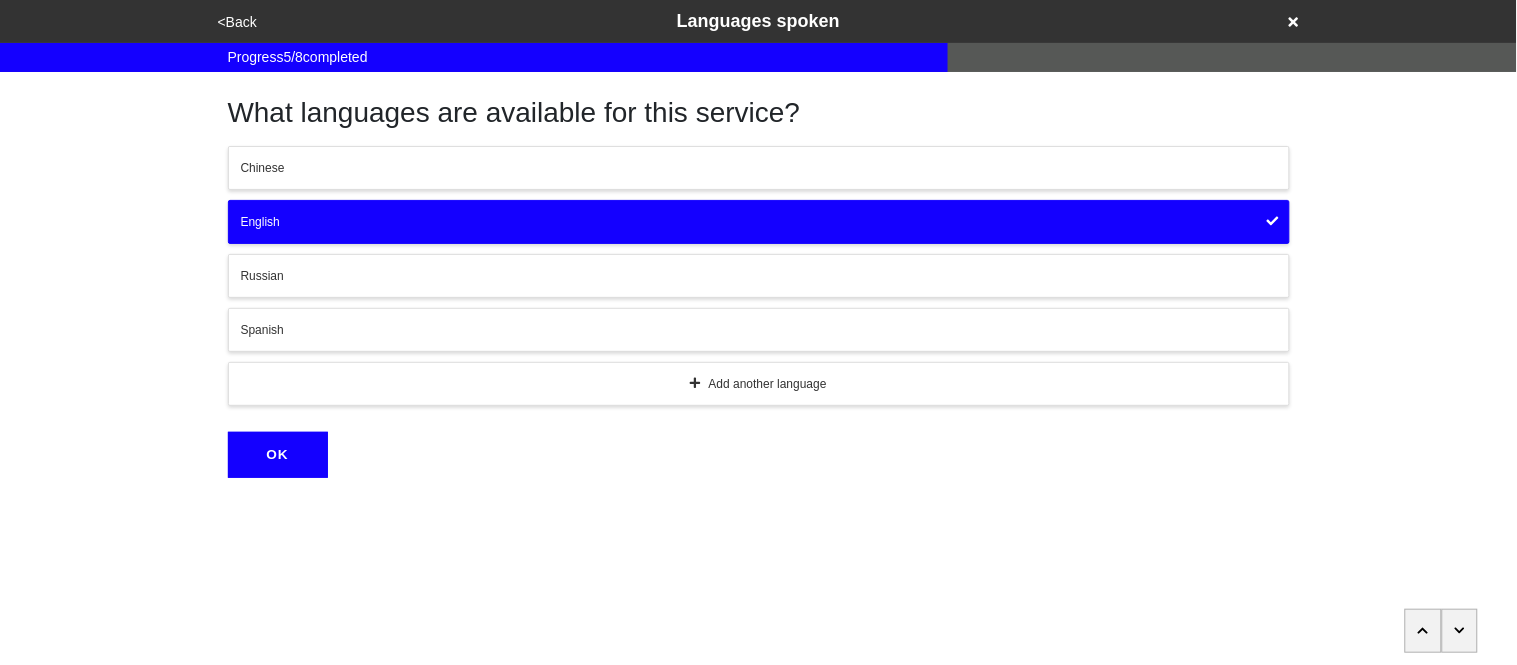 click on "Spanish" at bounding box center (759, 330) 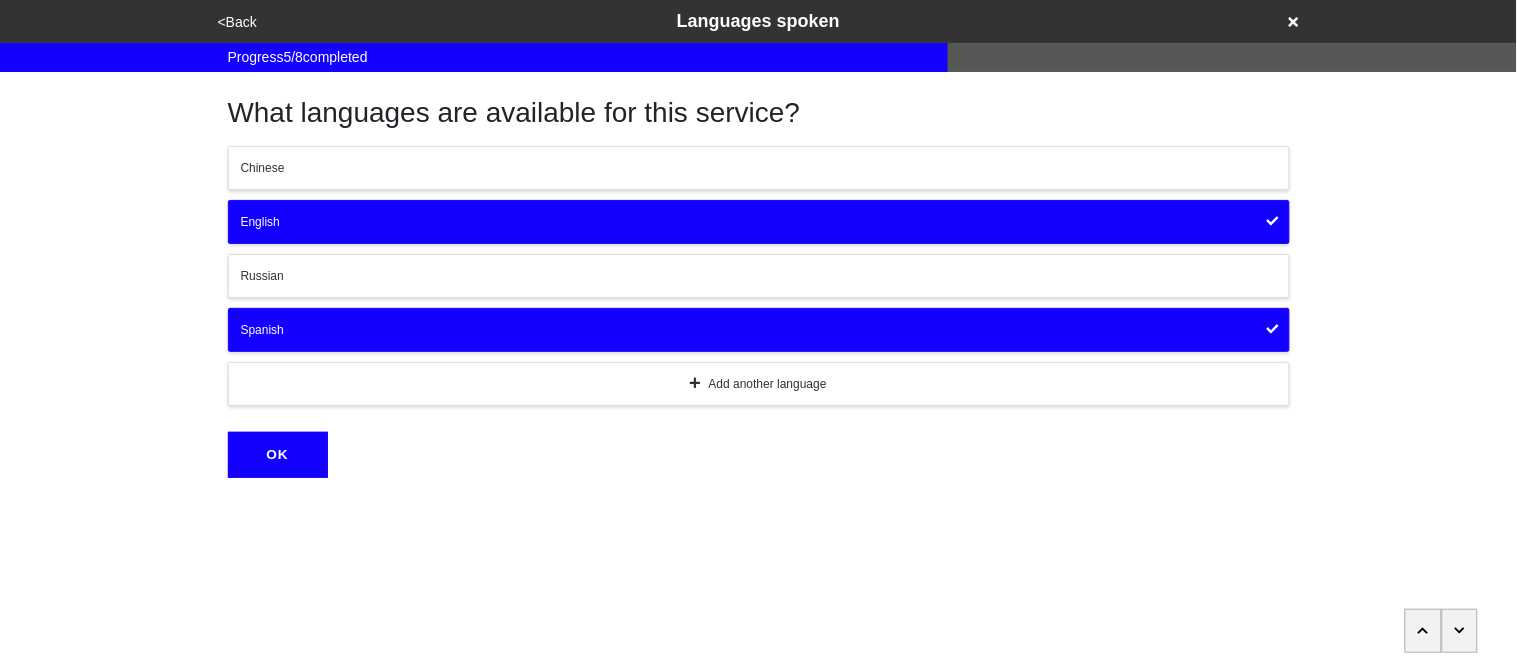 click on "OK" at bounding box center [278, 455] 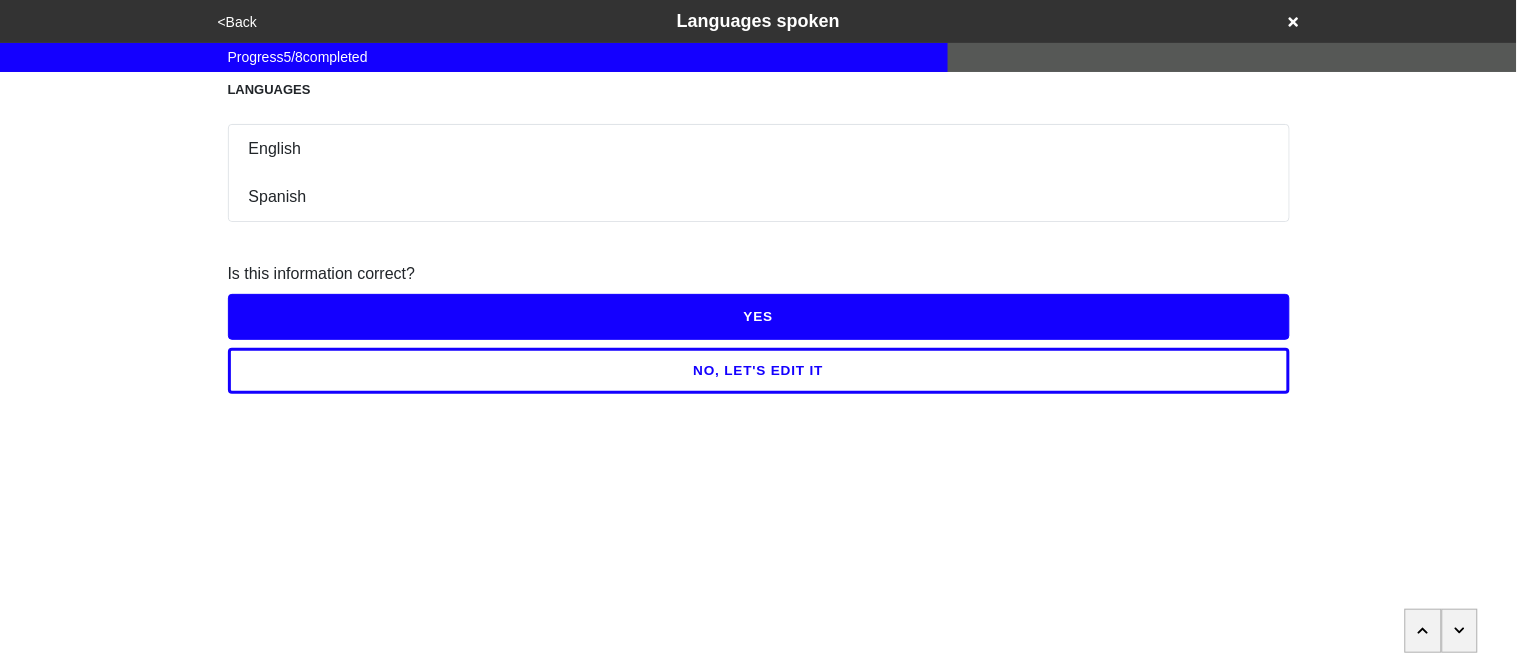 click on "YES" at bounding box center [759, 317] 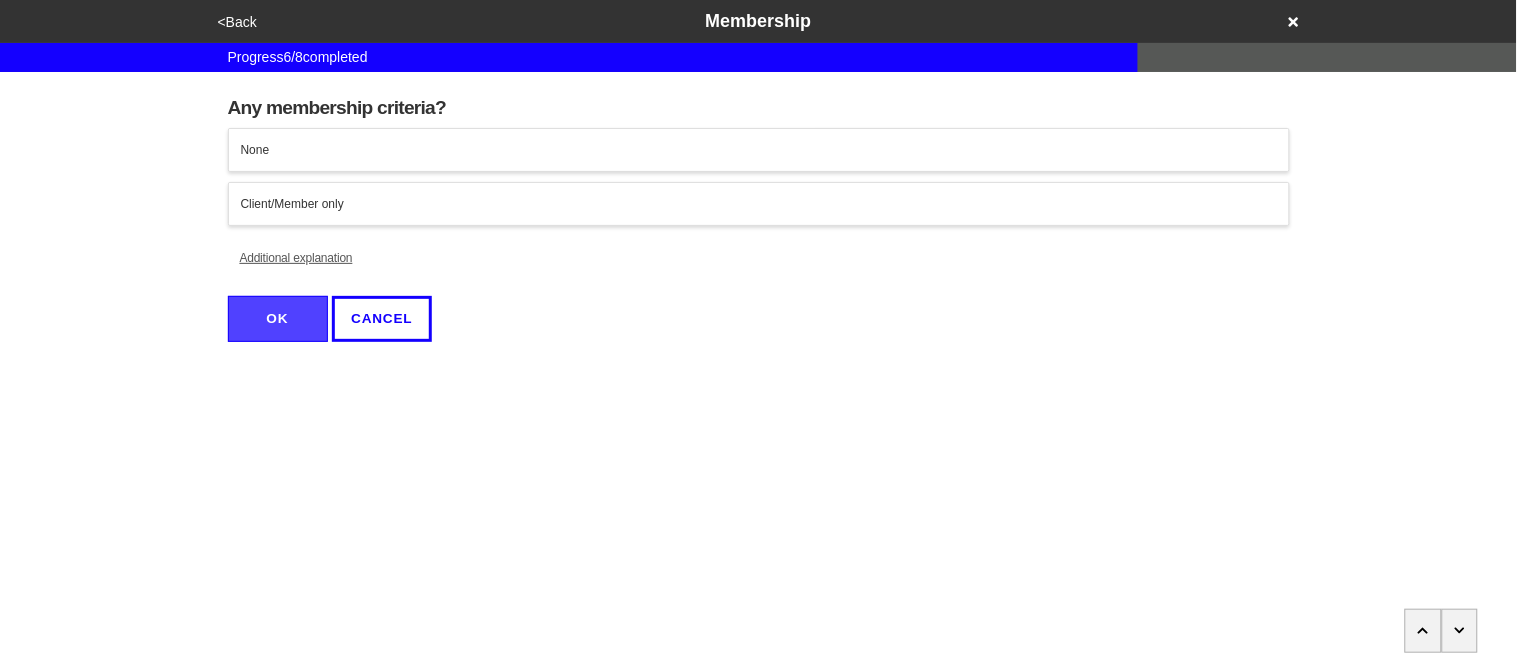 click on "None" at bounding box center (759, 150) 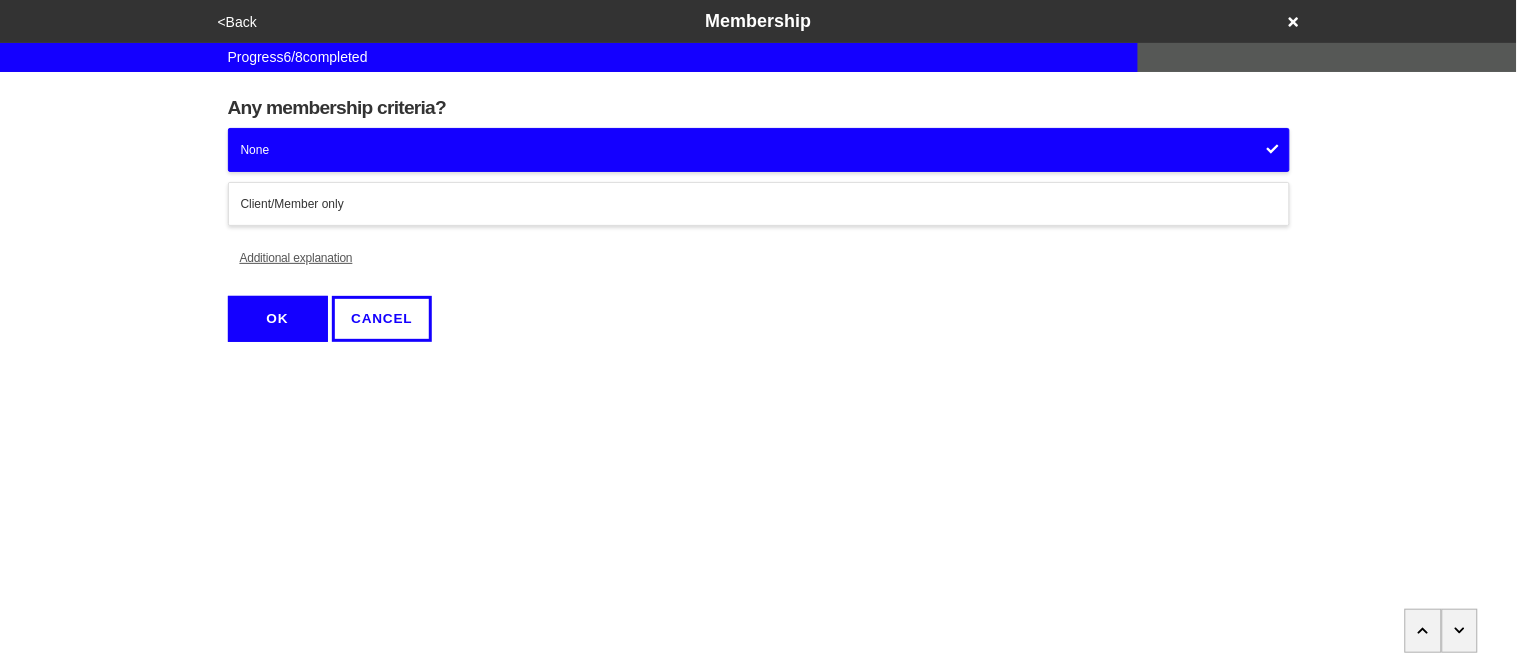click on "OK" at bounding box center [278, 319] 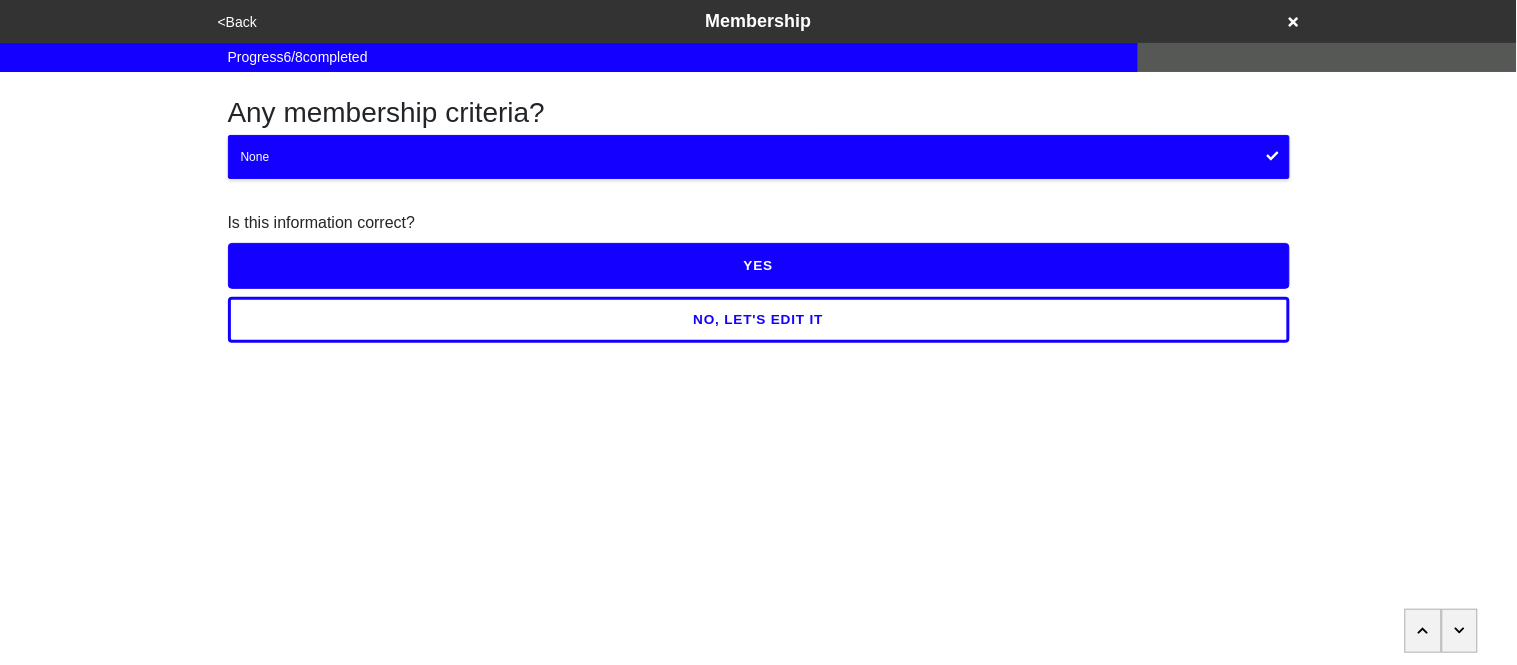 click on "YES" at bounding box center (759, 266) 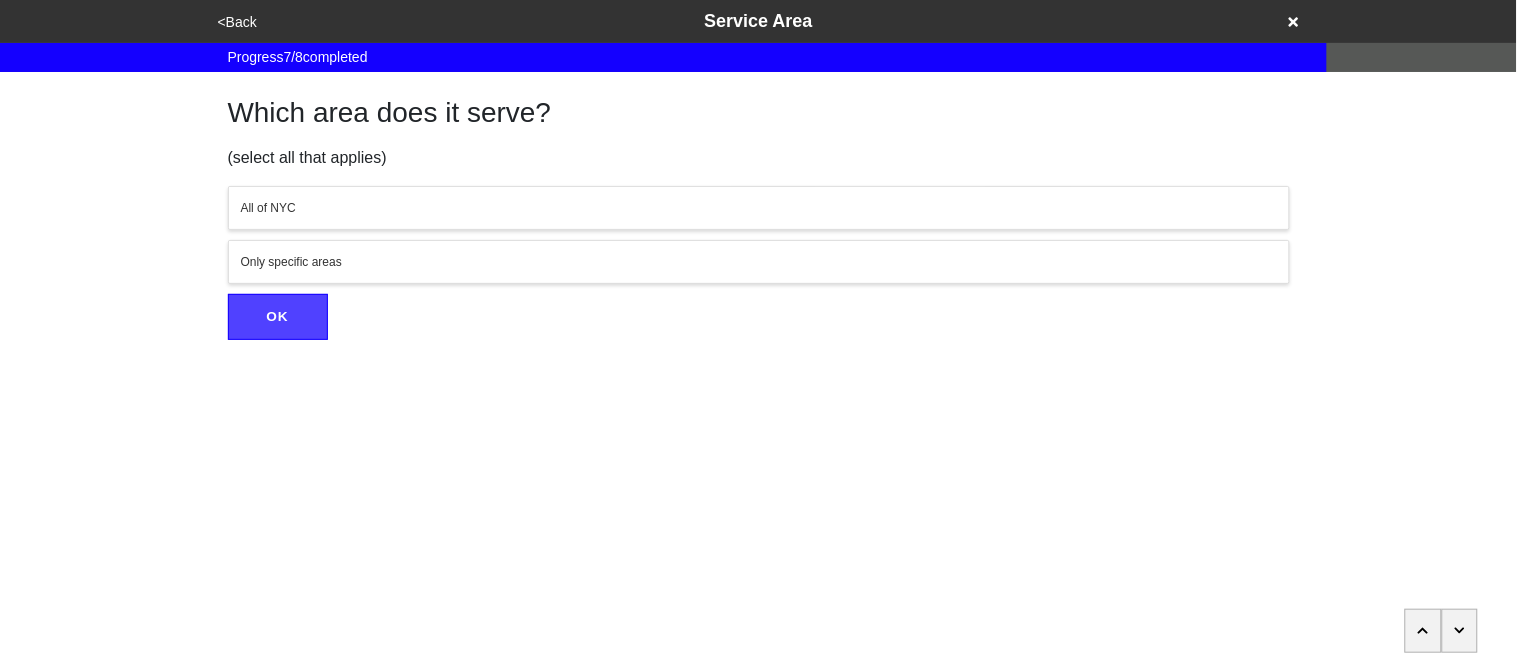 click on "All of NYC" at bounding box center [759, 208] 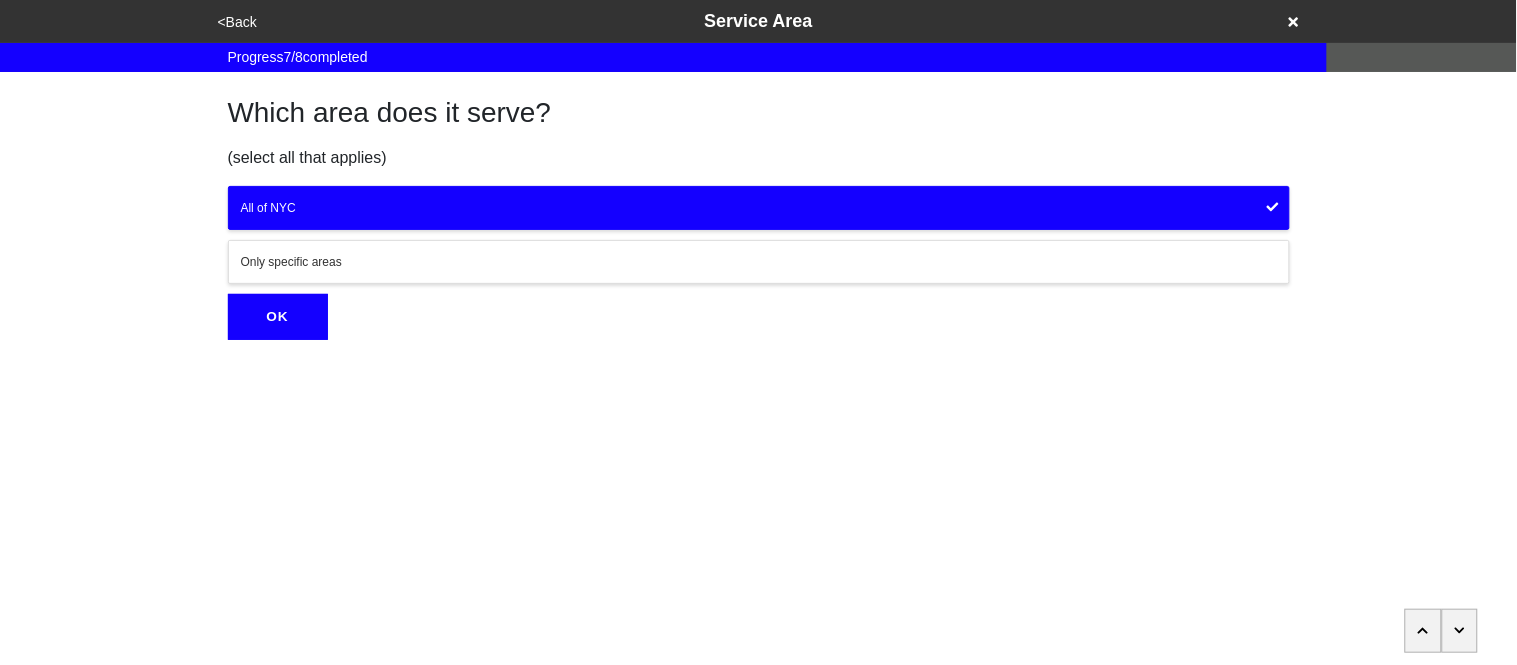 click on "OK" at bounding box center [278, 317] 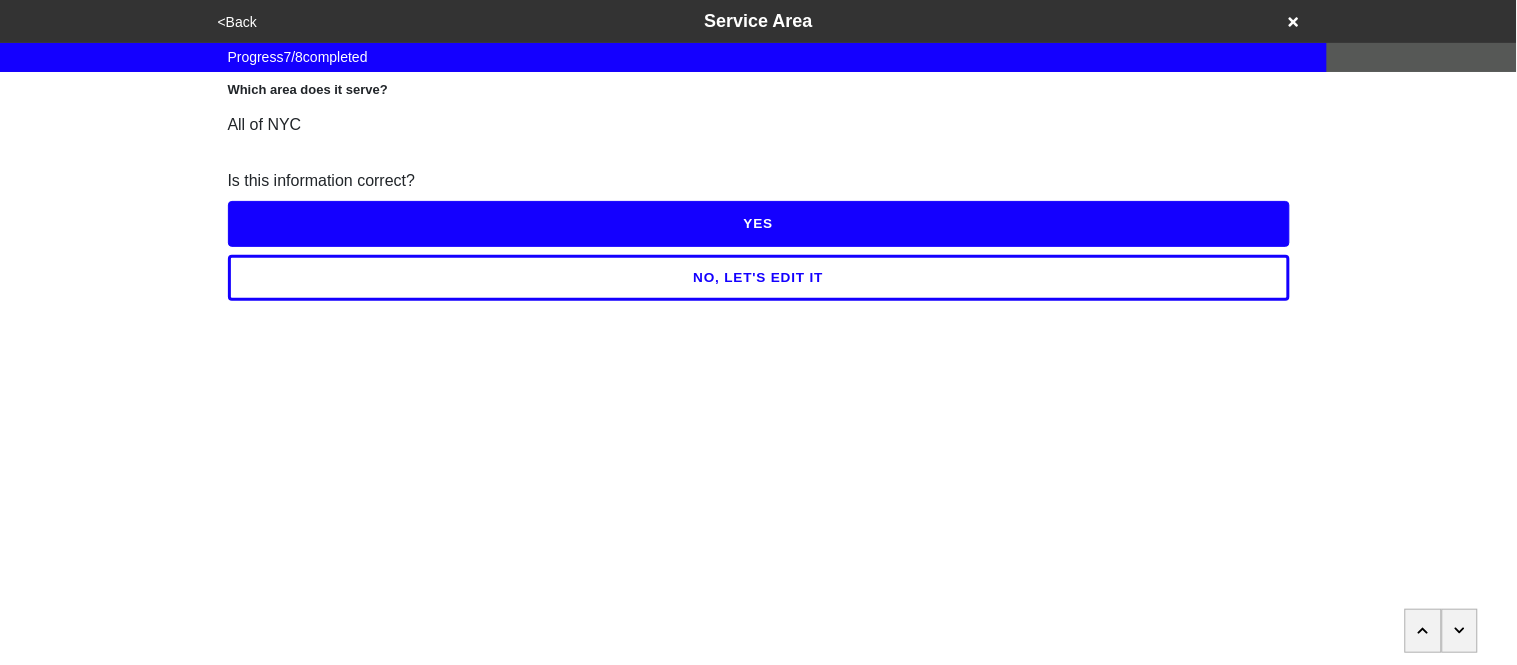 click on "YES" at bounding box center (759, 224) 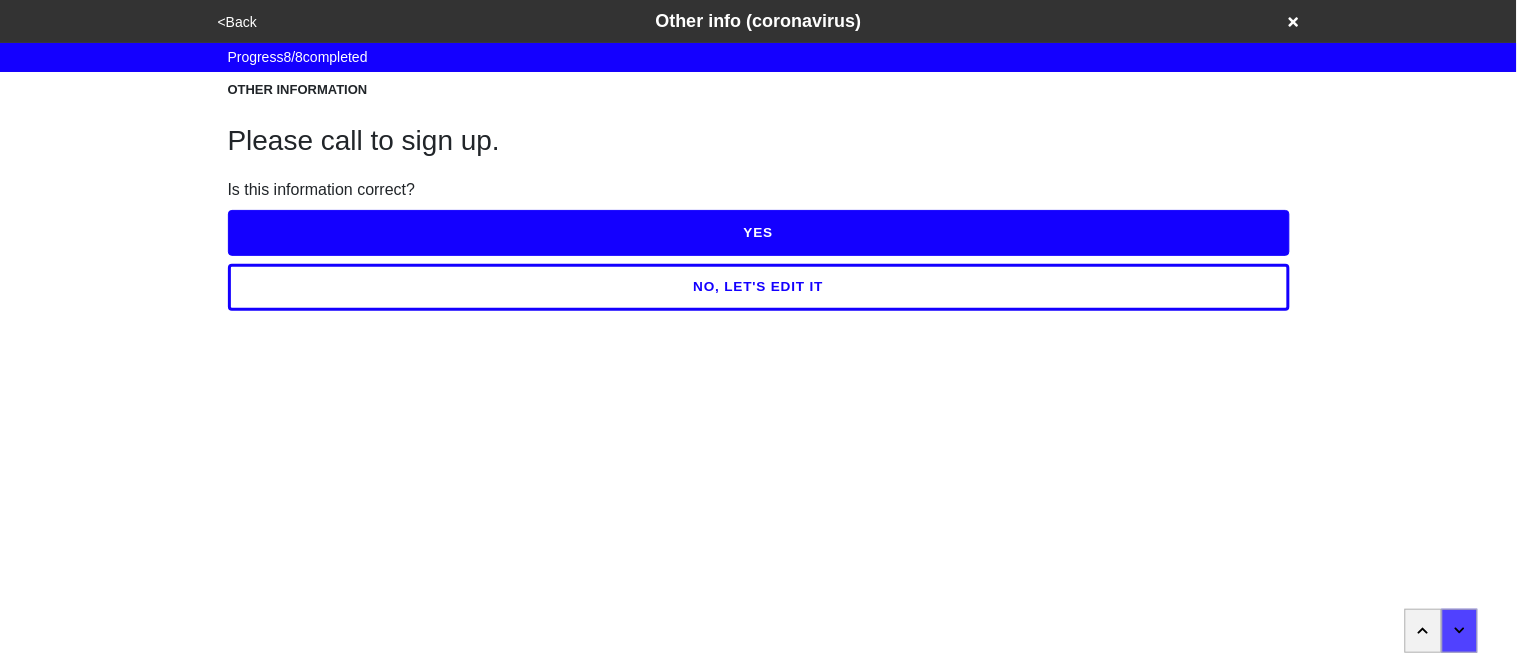 click on "NO, LET'S EDIT IT" at bounding box center [759, 287] 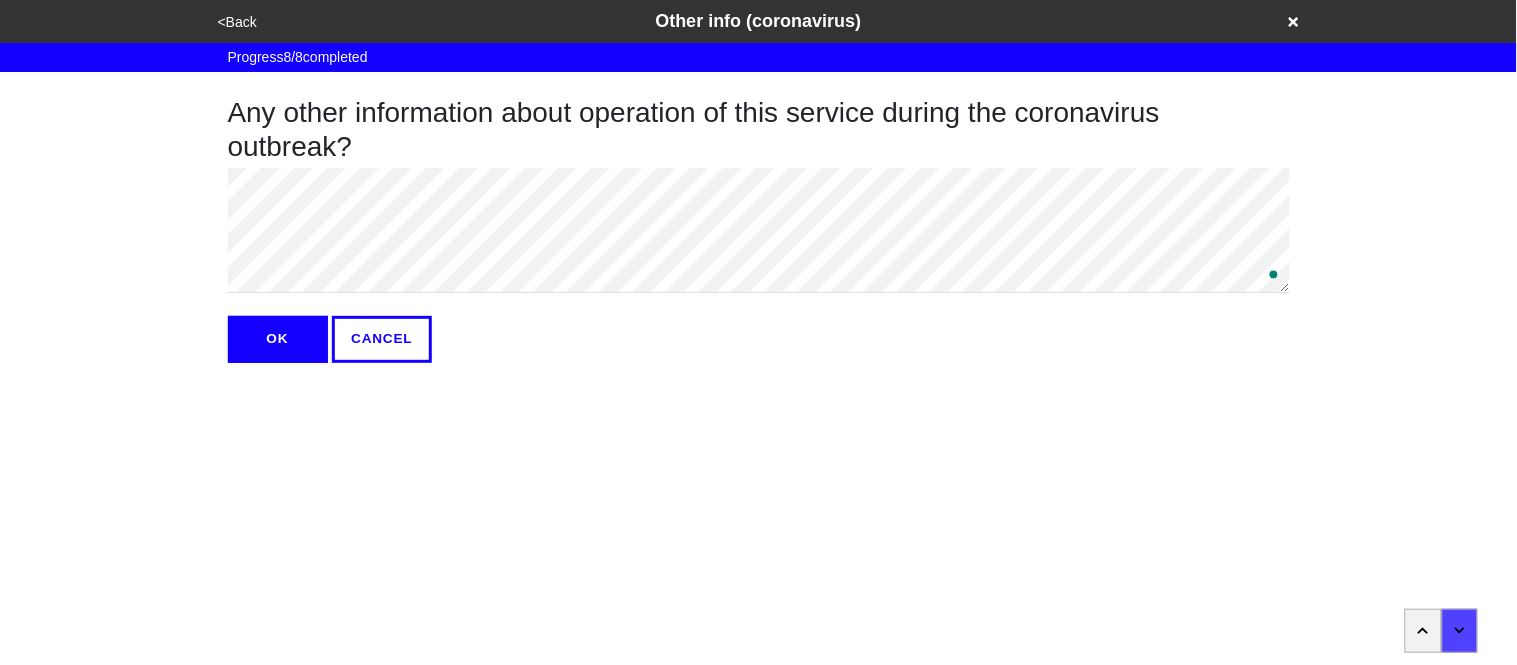 type on "x" 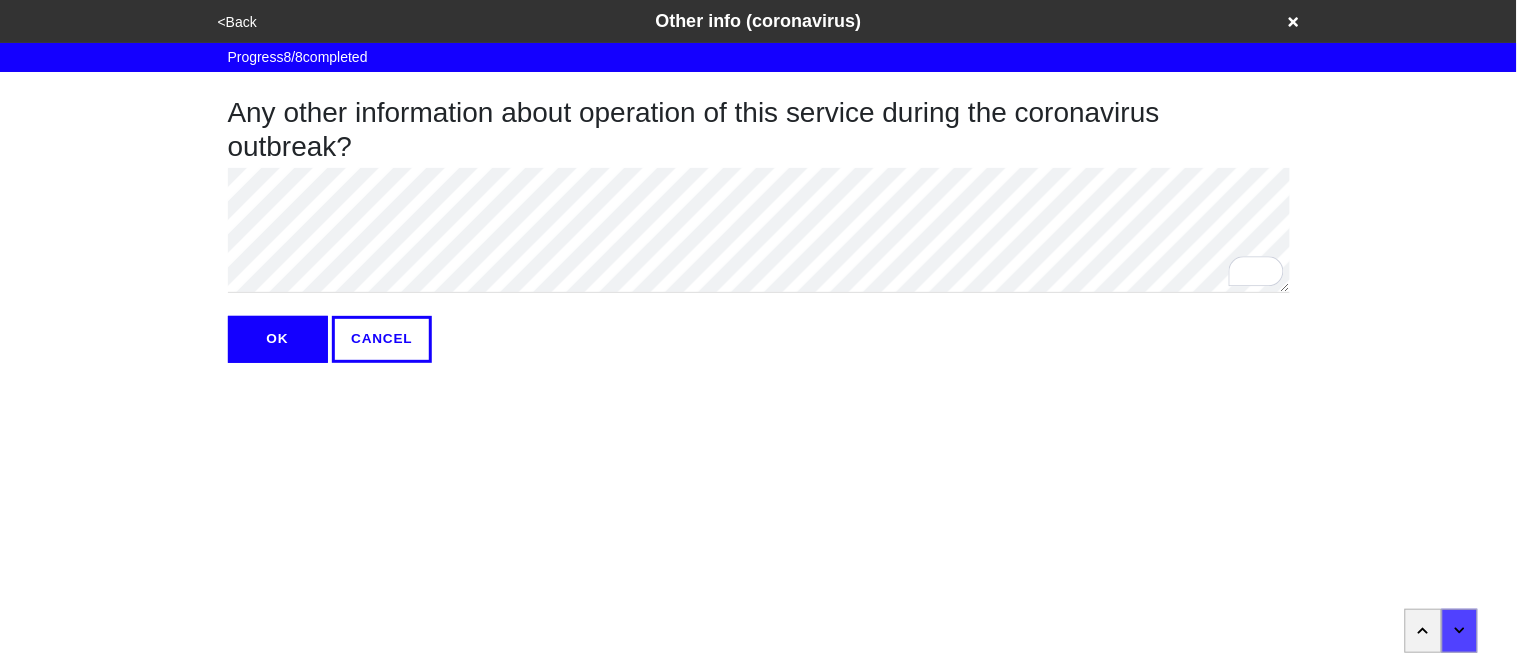 click on "OK" at bounding box center (278, 339) 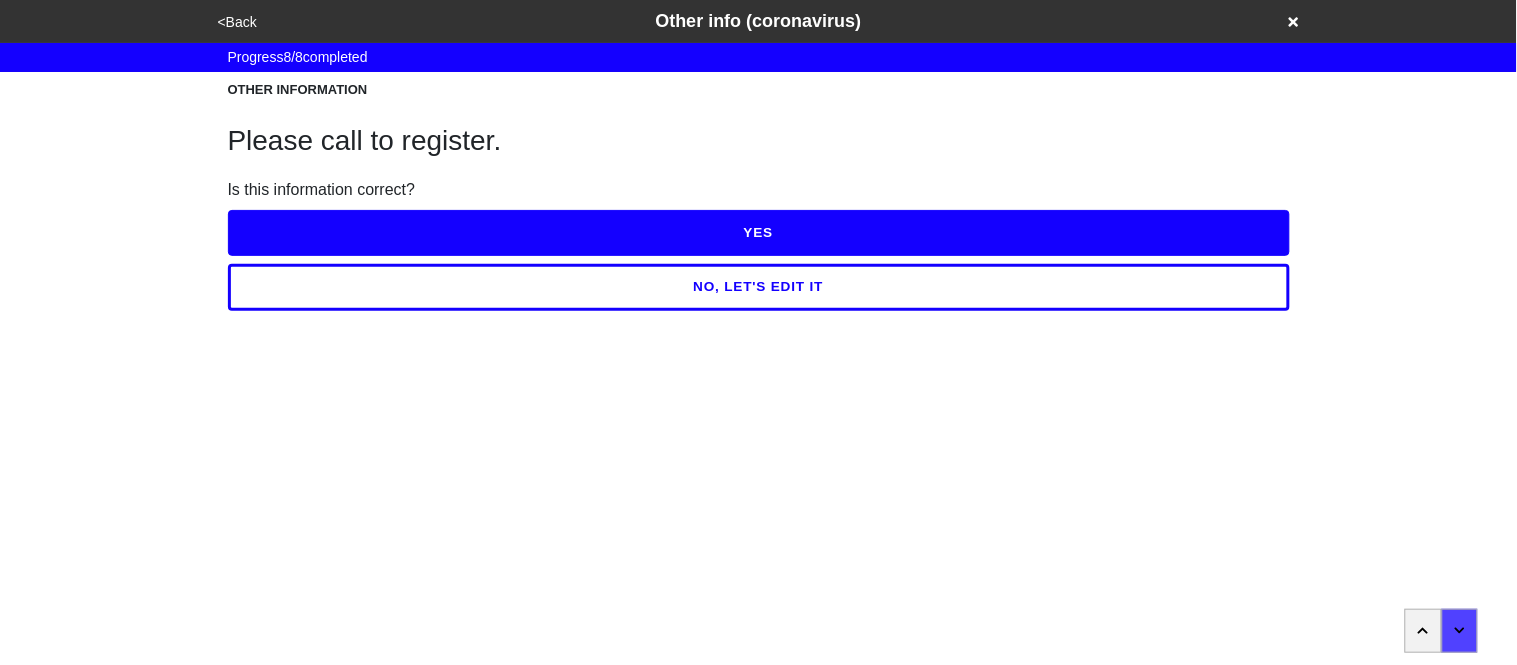 click on "YES" at bounding box center [759, 233] 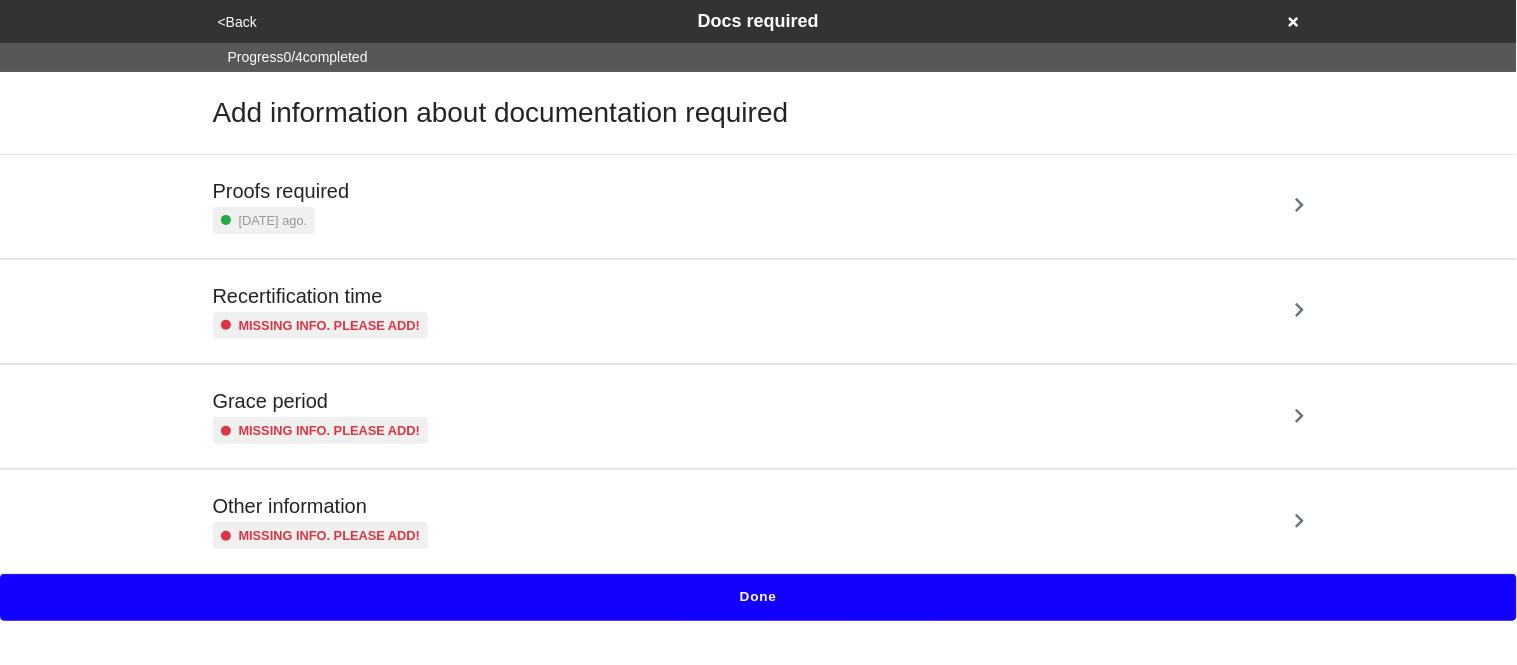 click on "Proofs required 16 days ago." at bounding box center [759, 206] 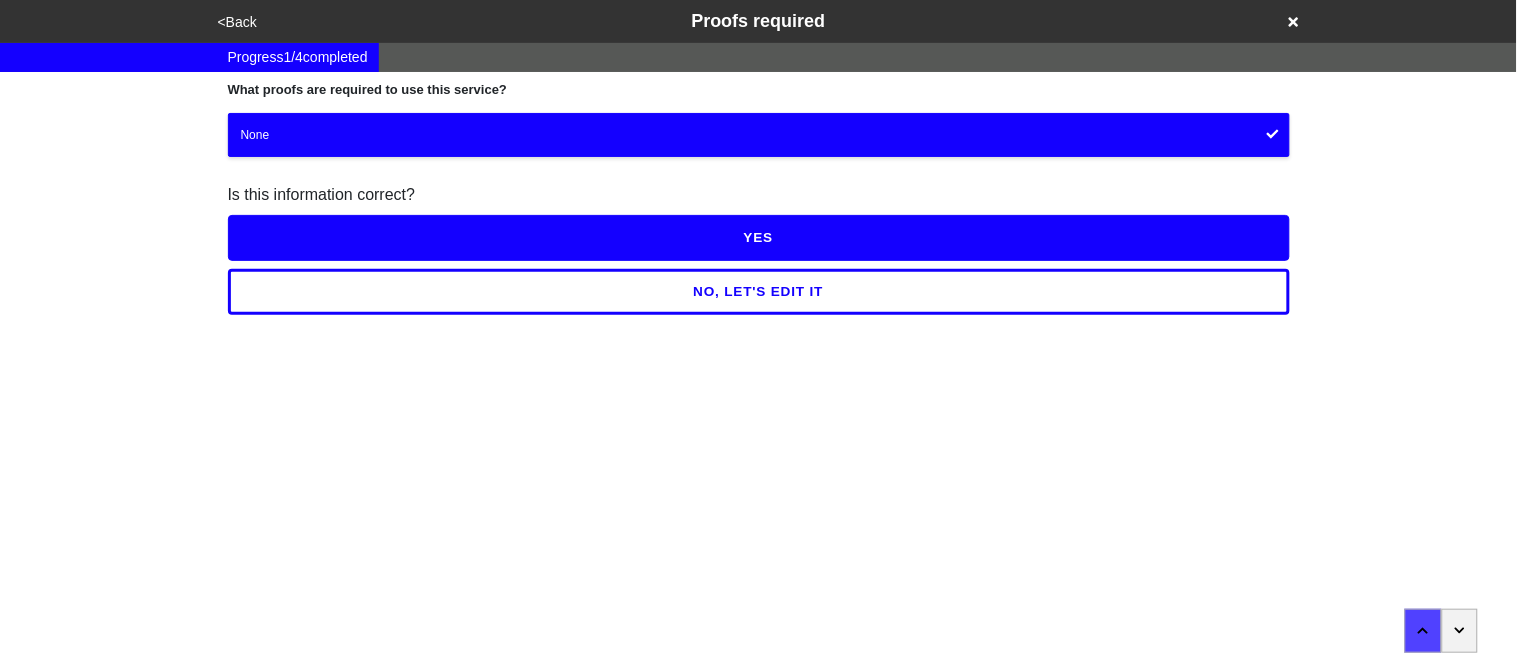 click on "YES" at bounding box center [759, 238] 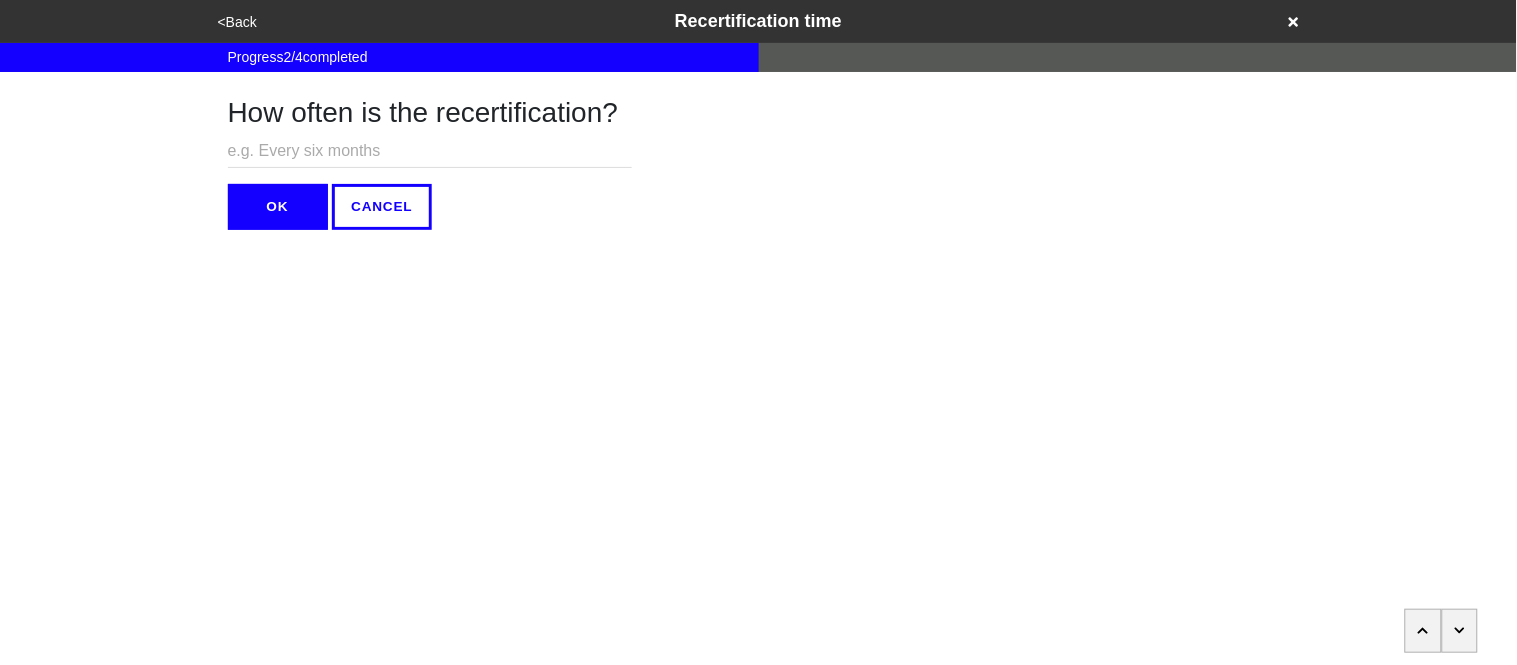 click at bounding box center (430, 151) 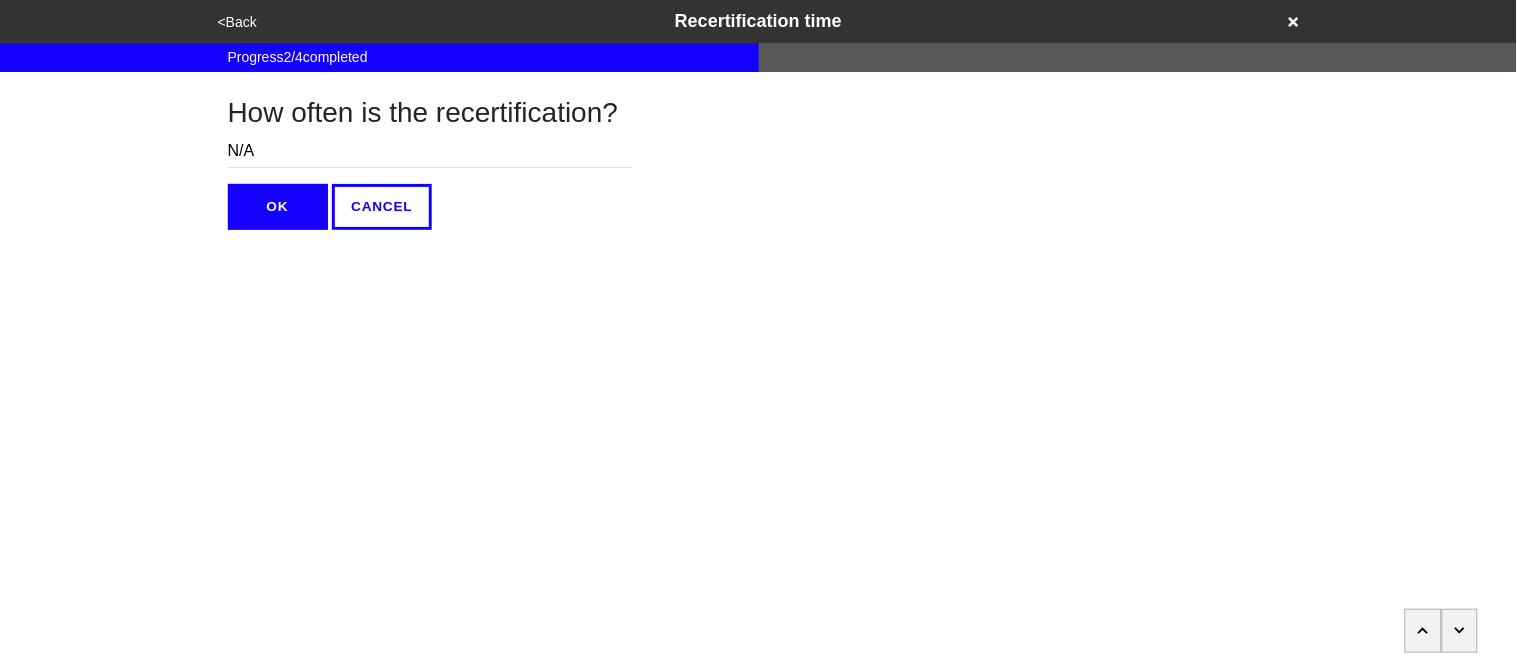 type on "N/A" 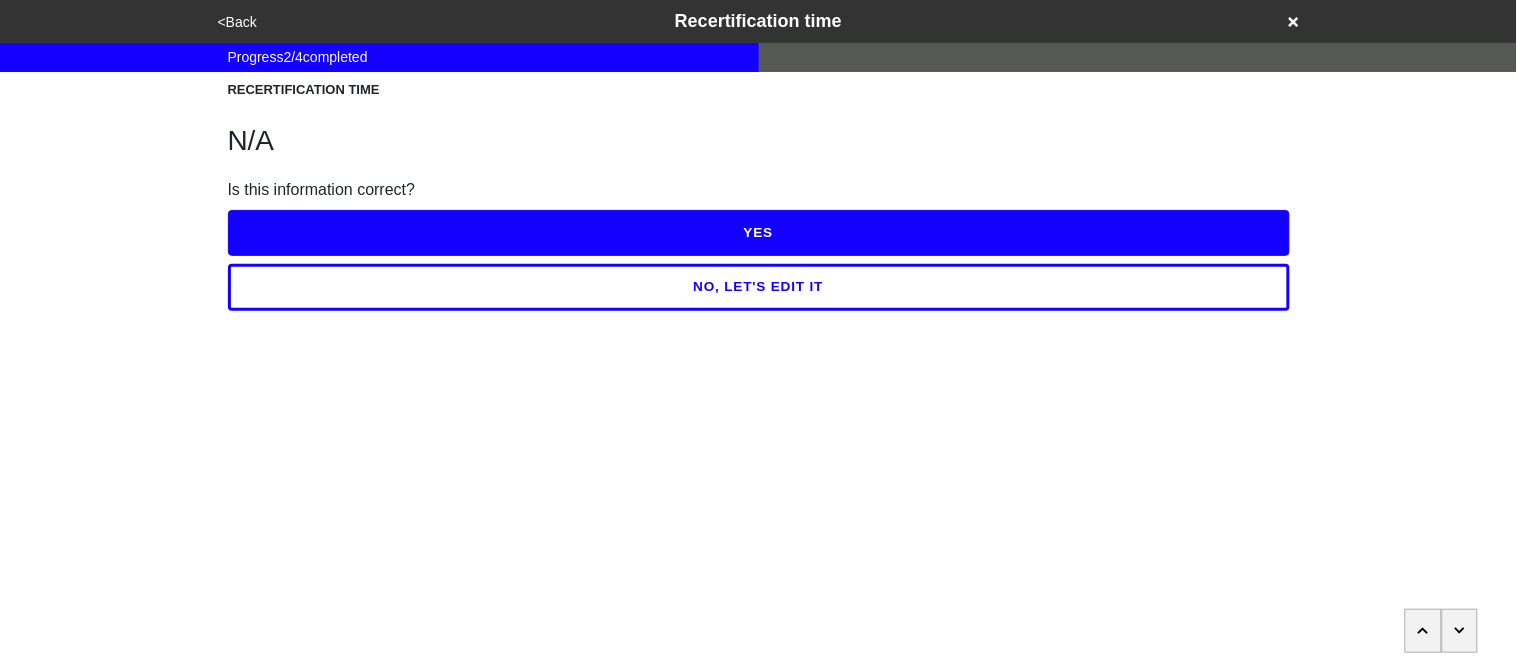 click on "YES" at bounding box center (759, 233) 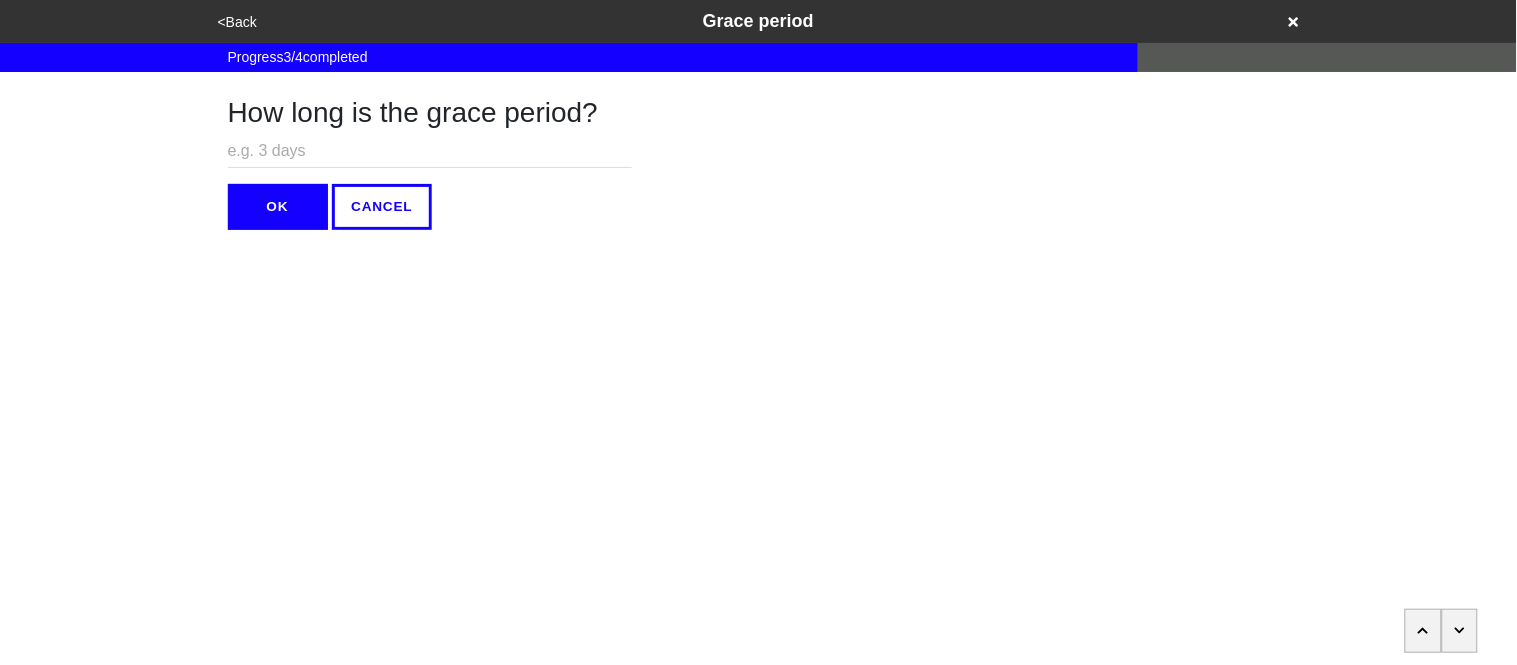 click at bounding box center [430, 151] 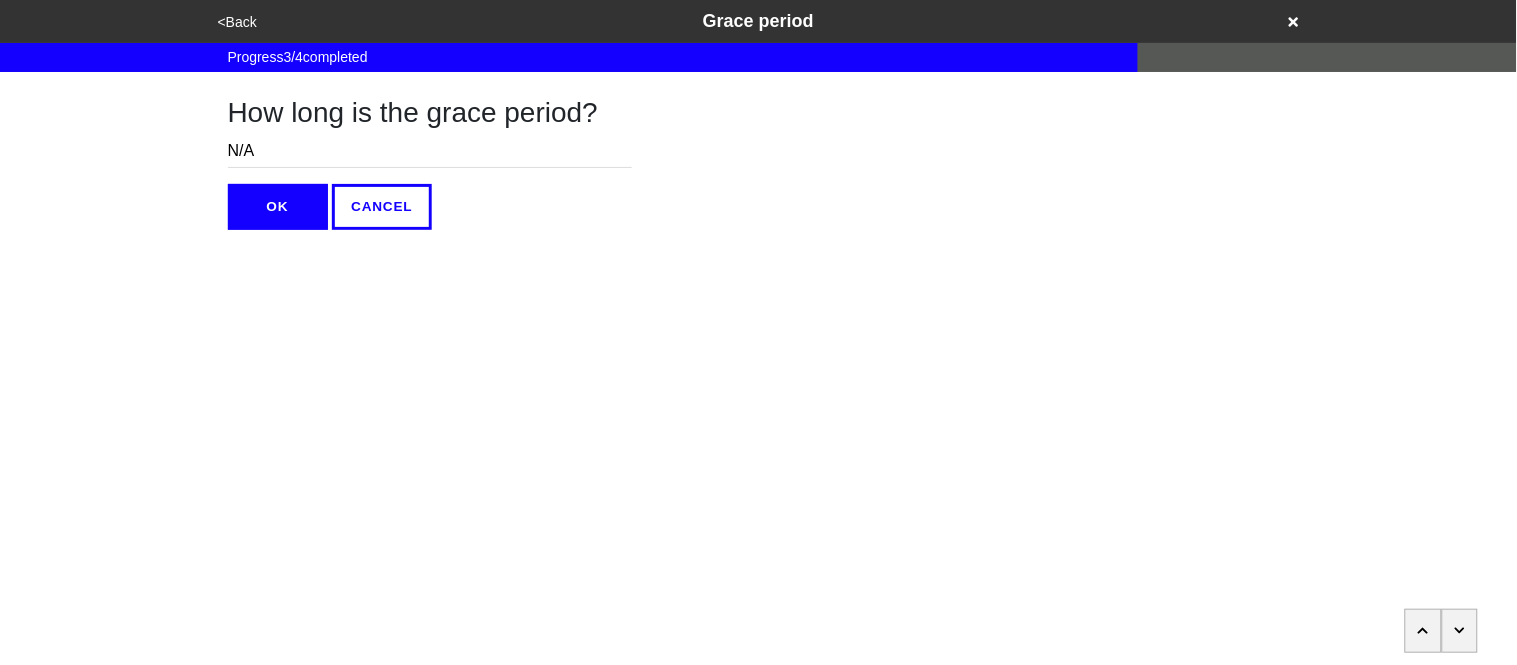 type on "N/A" 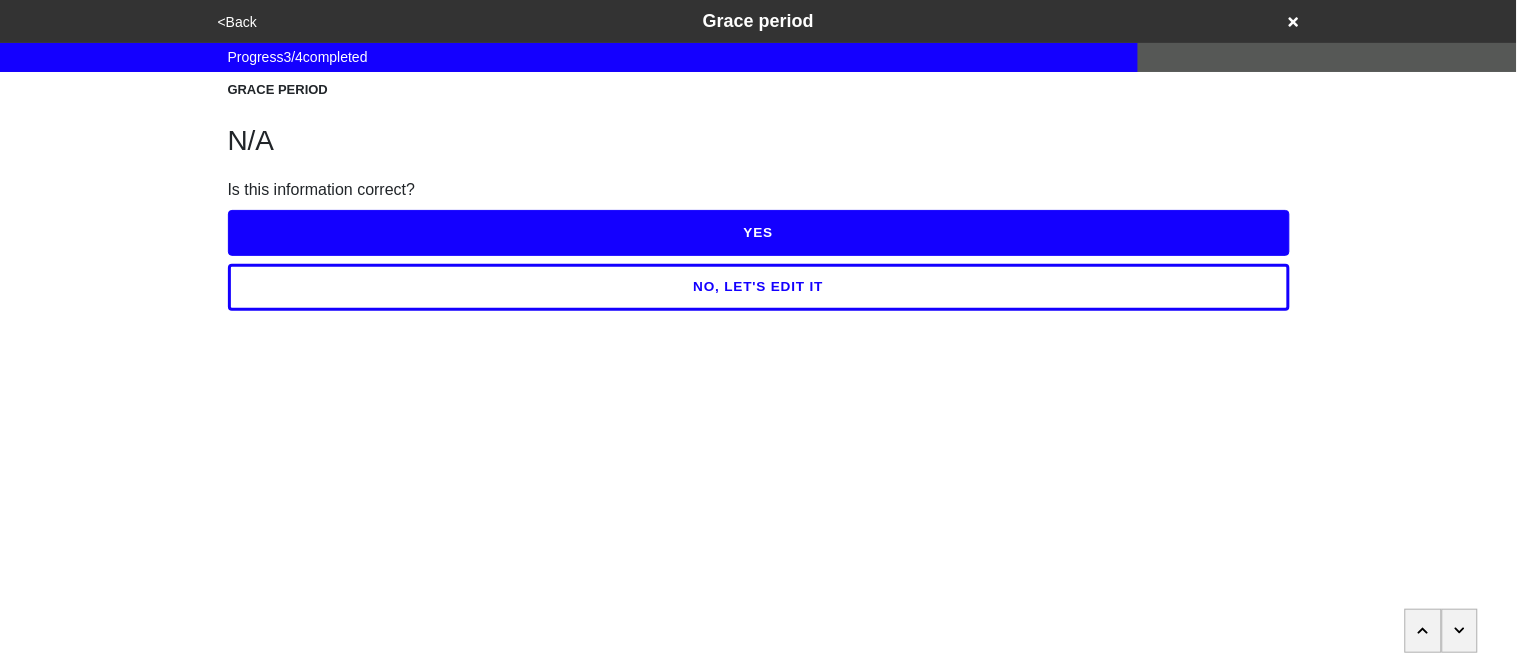 click on "YES" at bounding box center (759, 233) 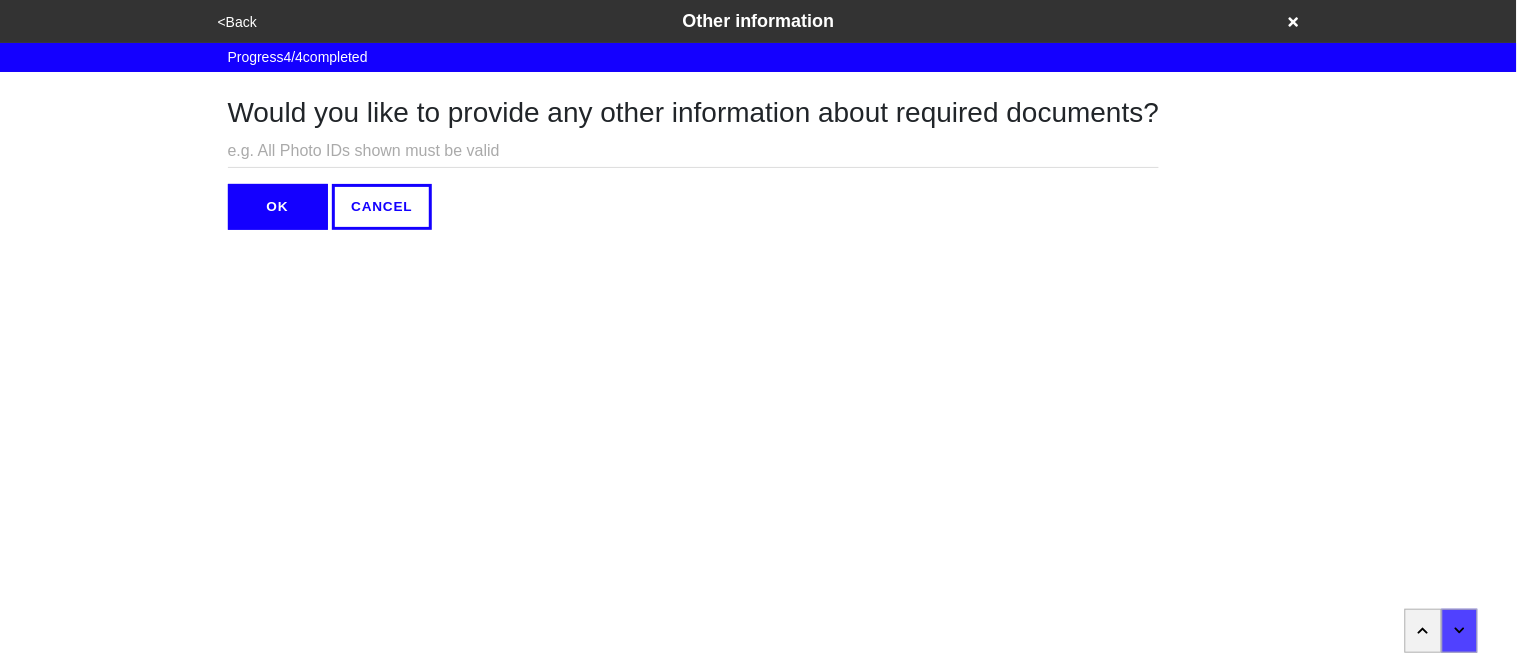 click at bounding box center (694, 151) 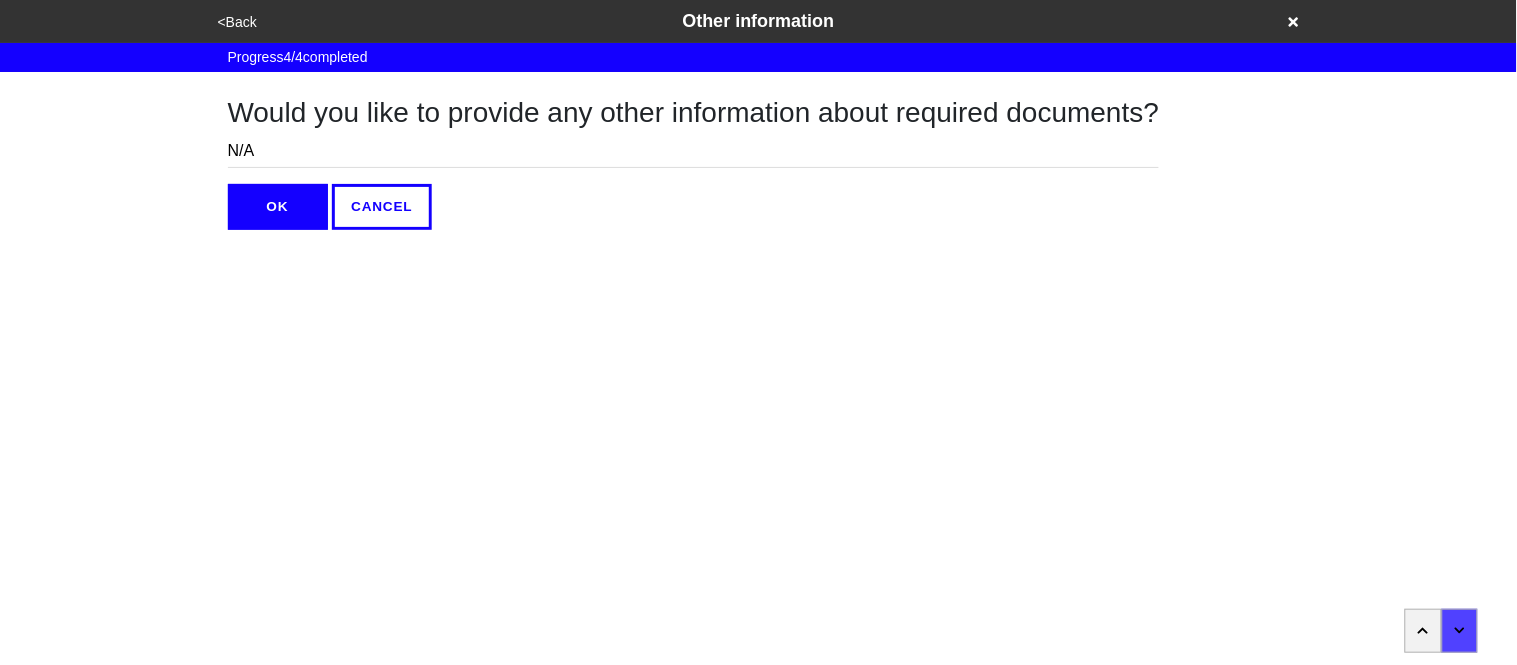 type on "N/A" 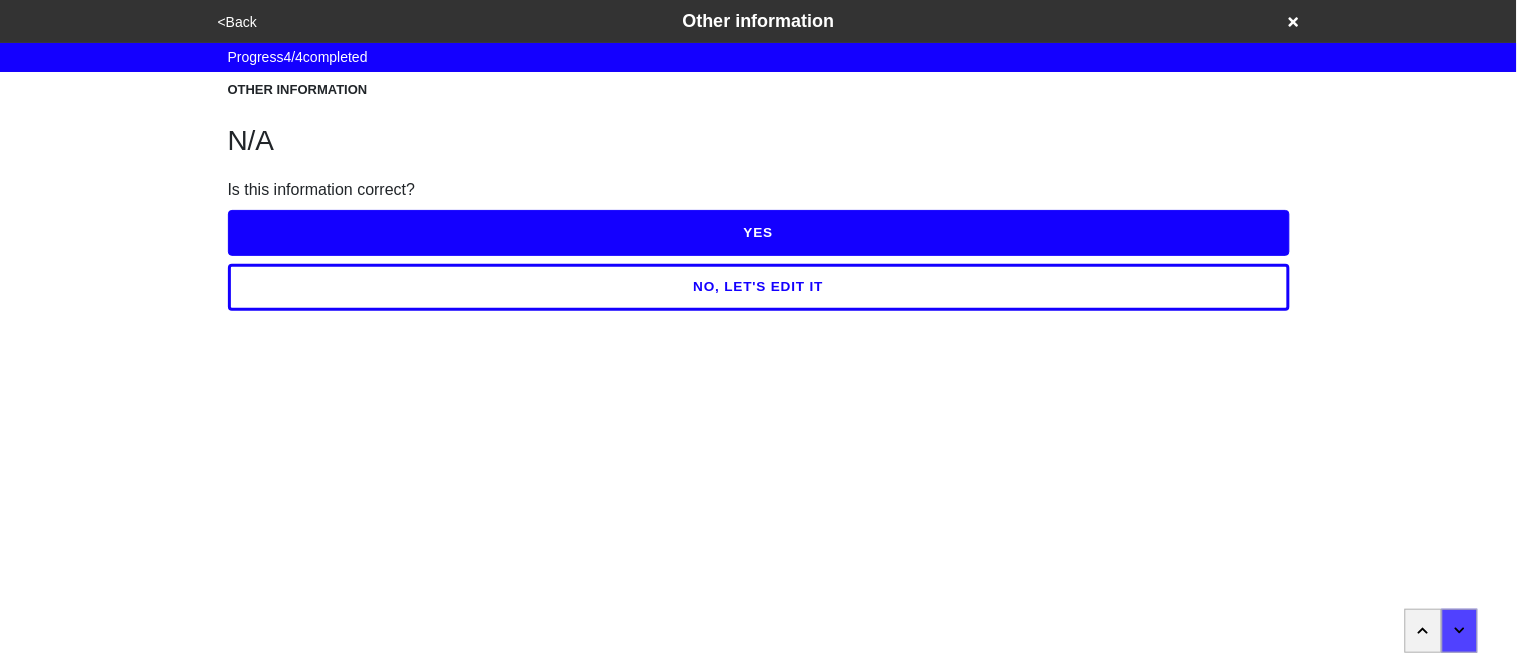 click on "YES" at bounding box center (759, 233) 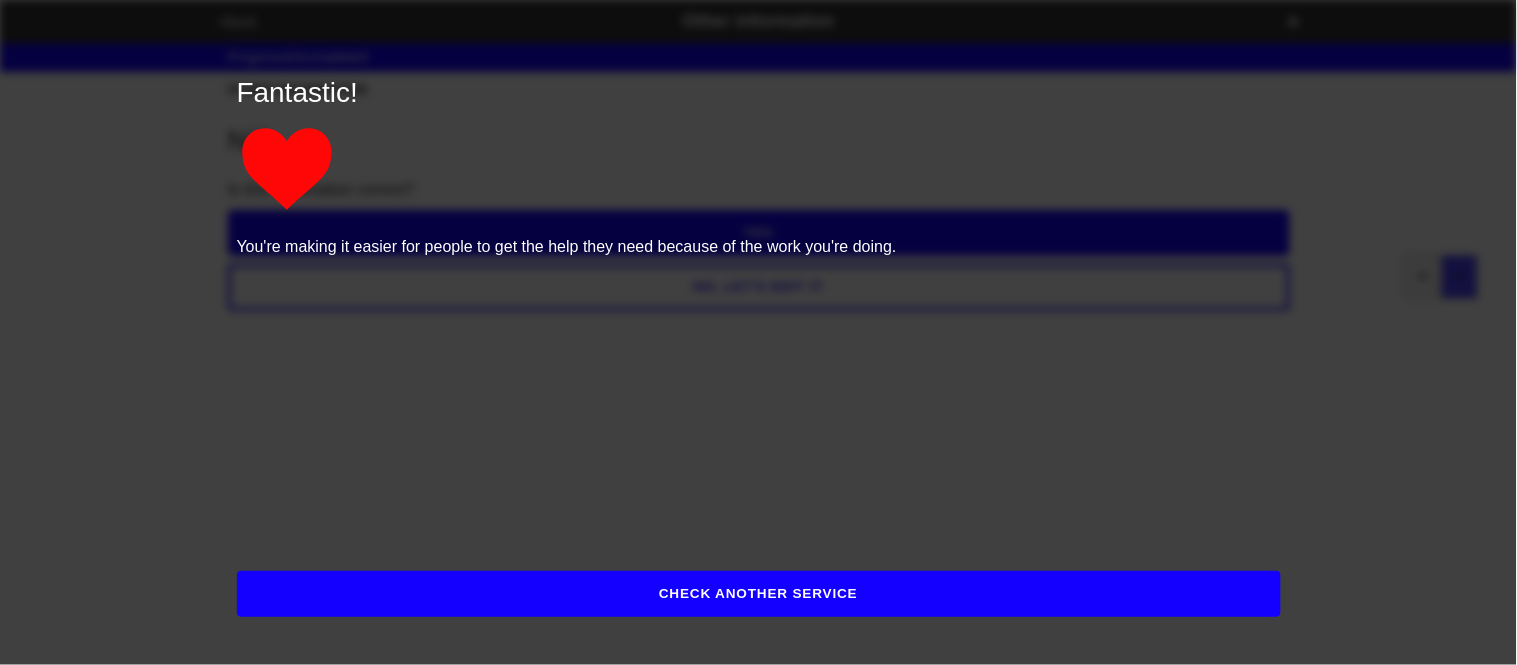 click on "CHECK ANOTHER SERVICE" at bounding box center (759, 594) 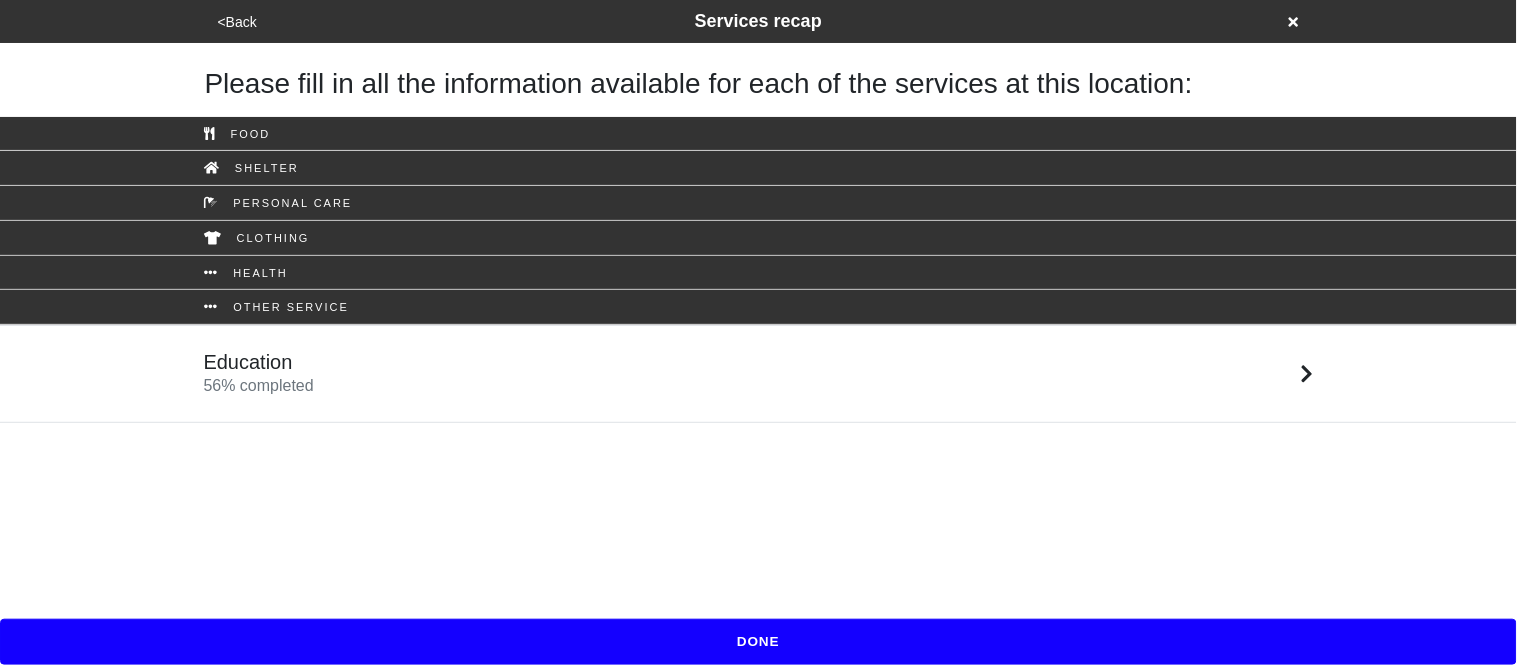 click on "DONE" at bounding box center (758, 642) 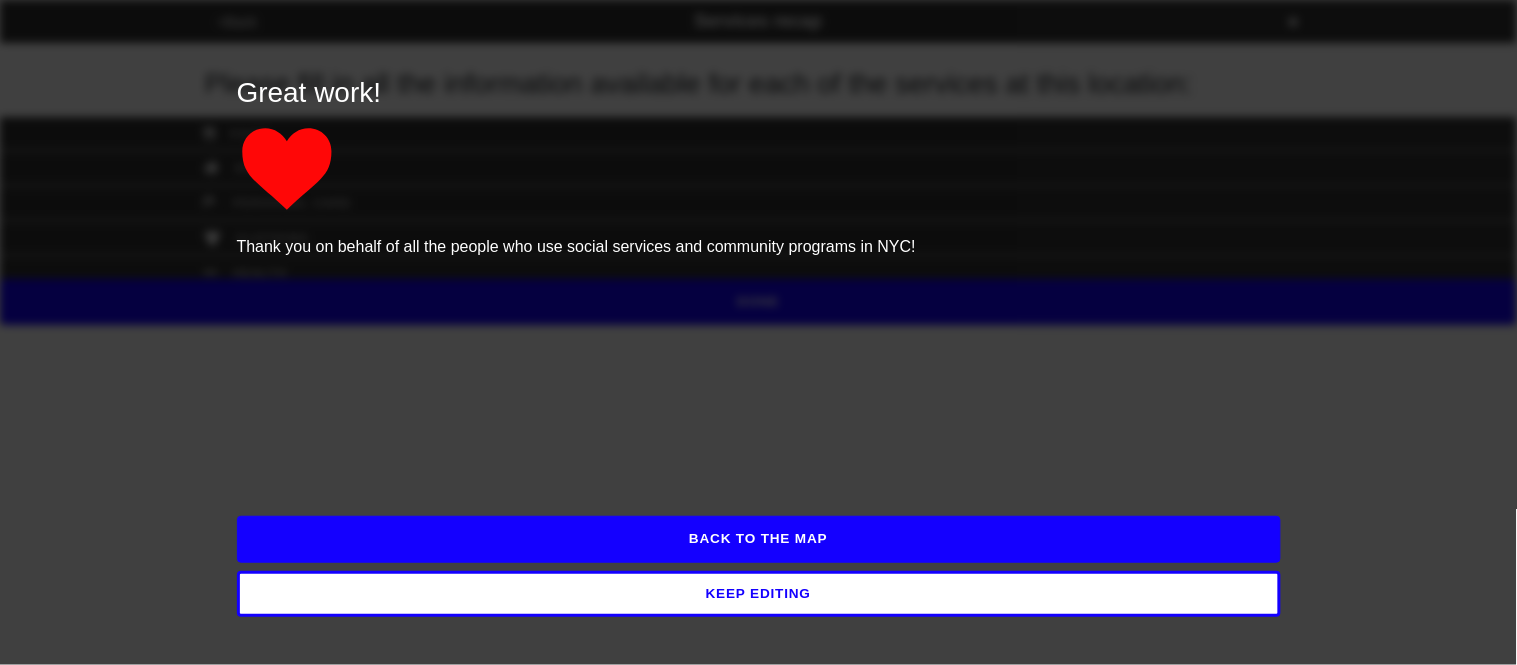 click on "BACK TO THE MAP" at bounding box center [759, 539] 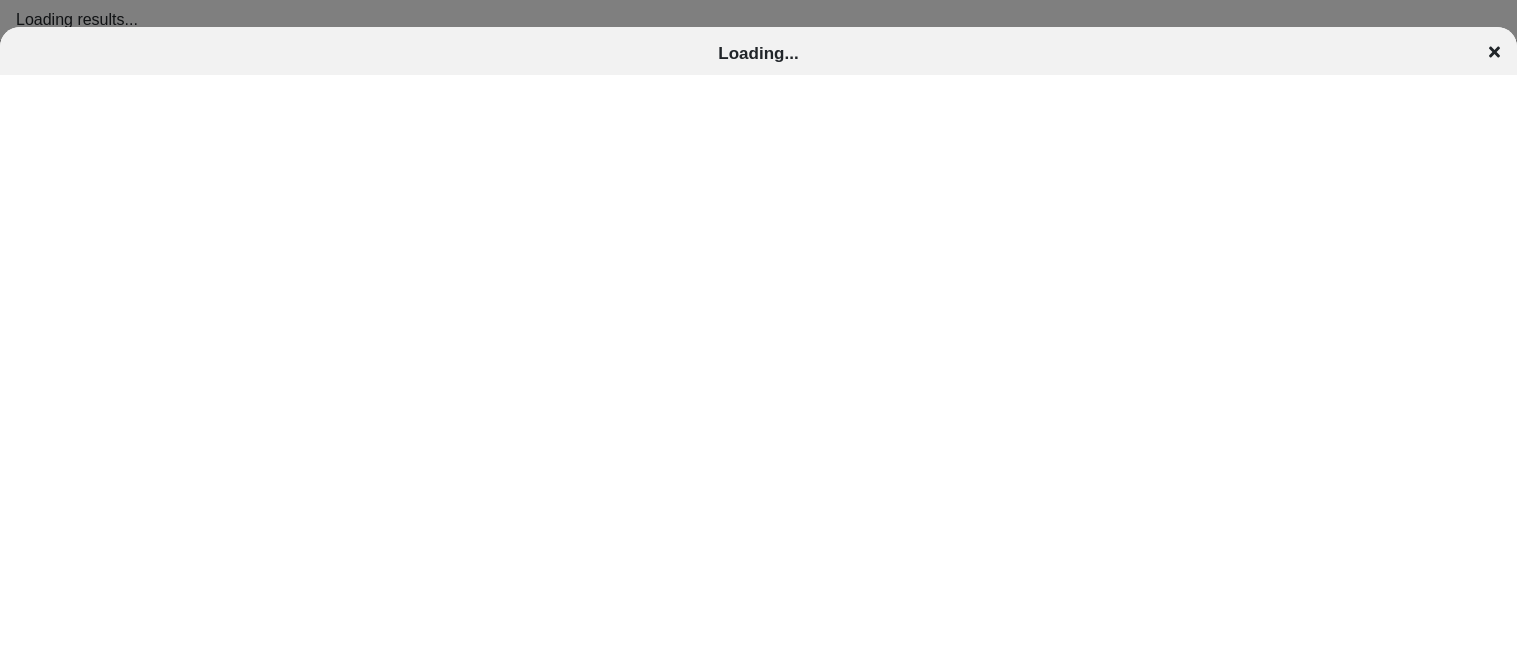 scroll, scrollTop: 0, scrollLeft: 0, axis: both 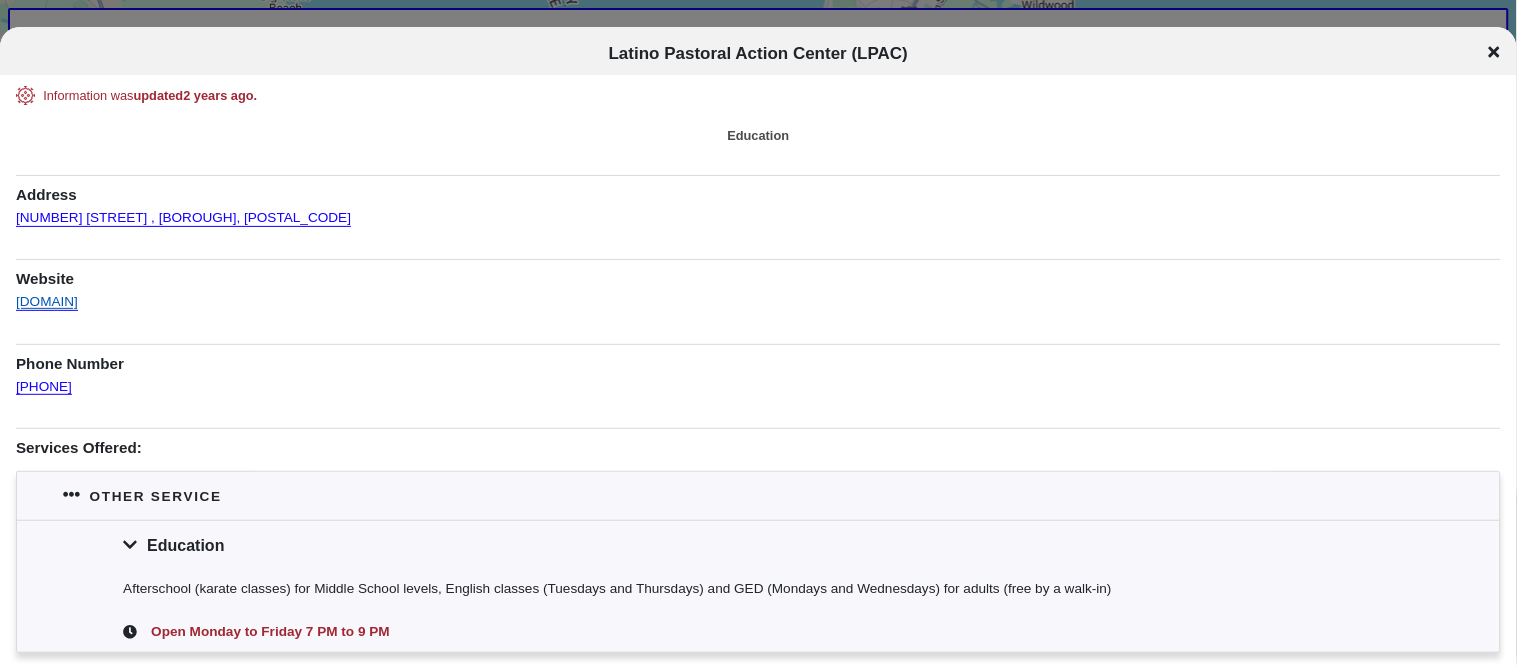 click on "lpacnyc.com/contact" at bounding box center [47, 295] 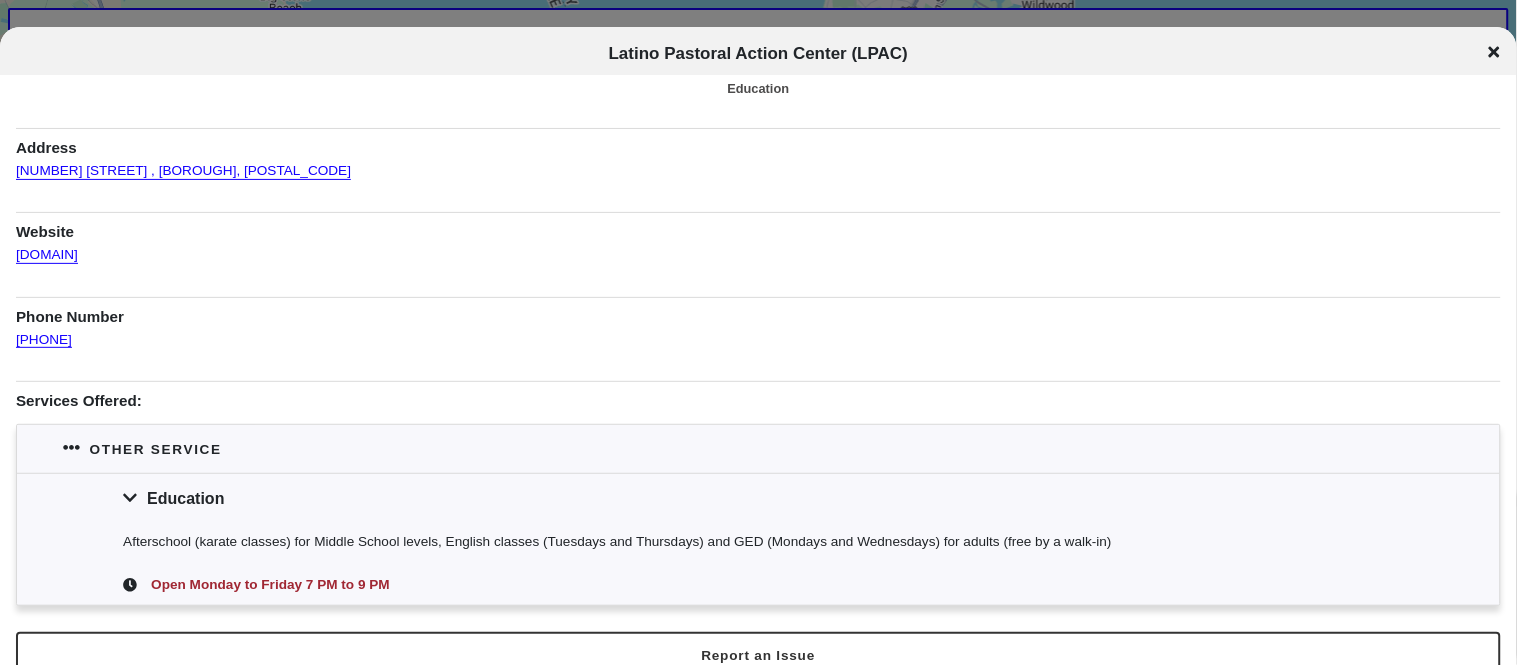 scroll, scrollTop: 0, scrollLeft: 0, axis: both 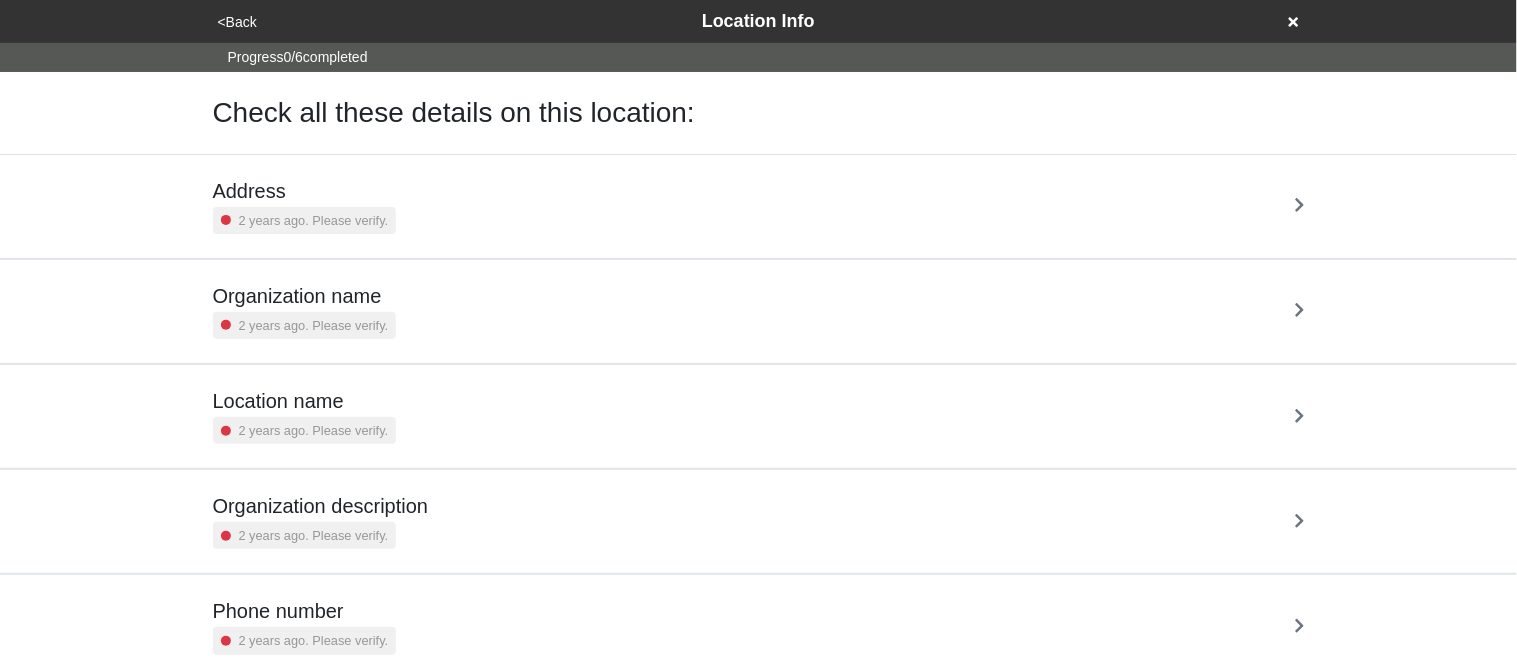 click on "Address" at bounding box center (305, 191) 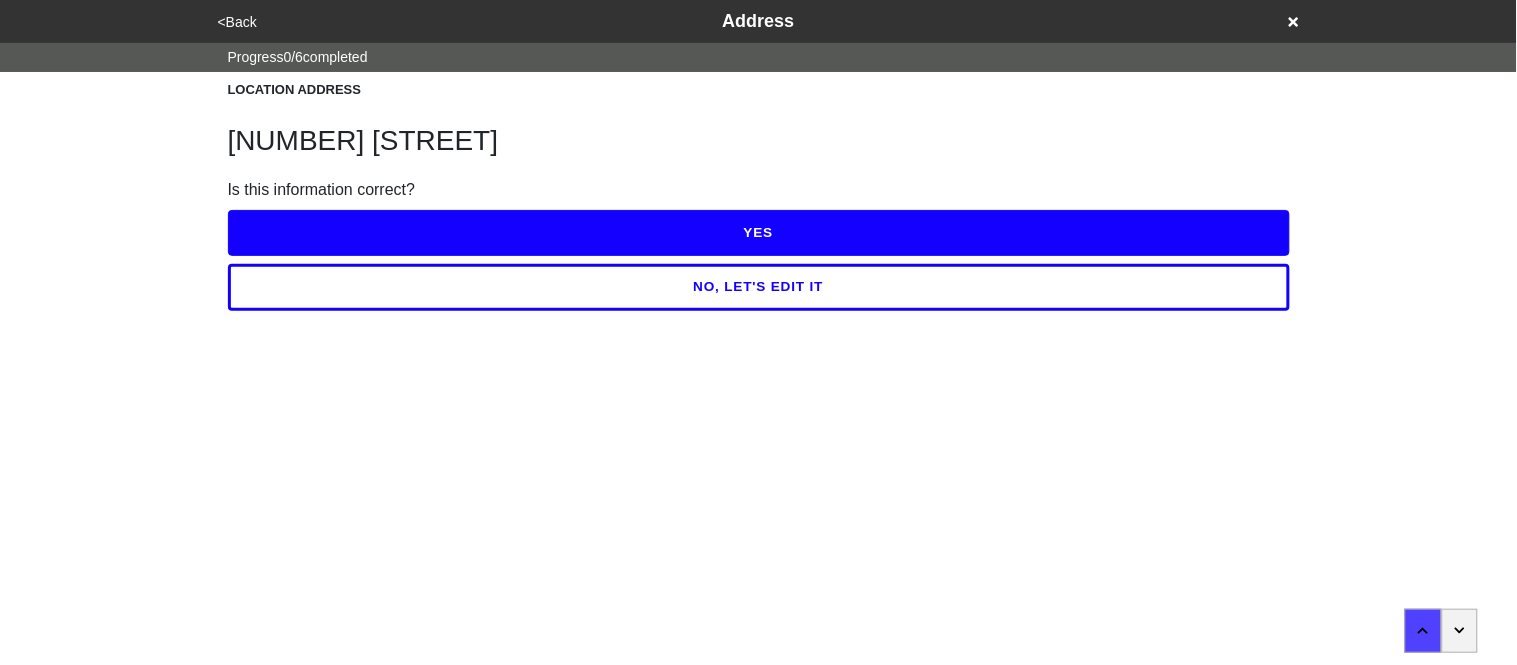 click on "YES" at bounding box center (759, 233) 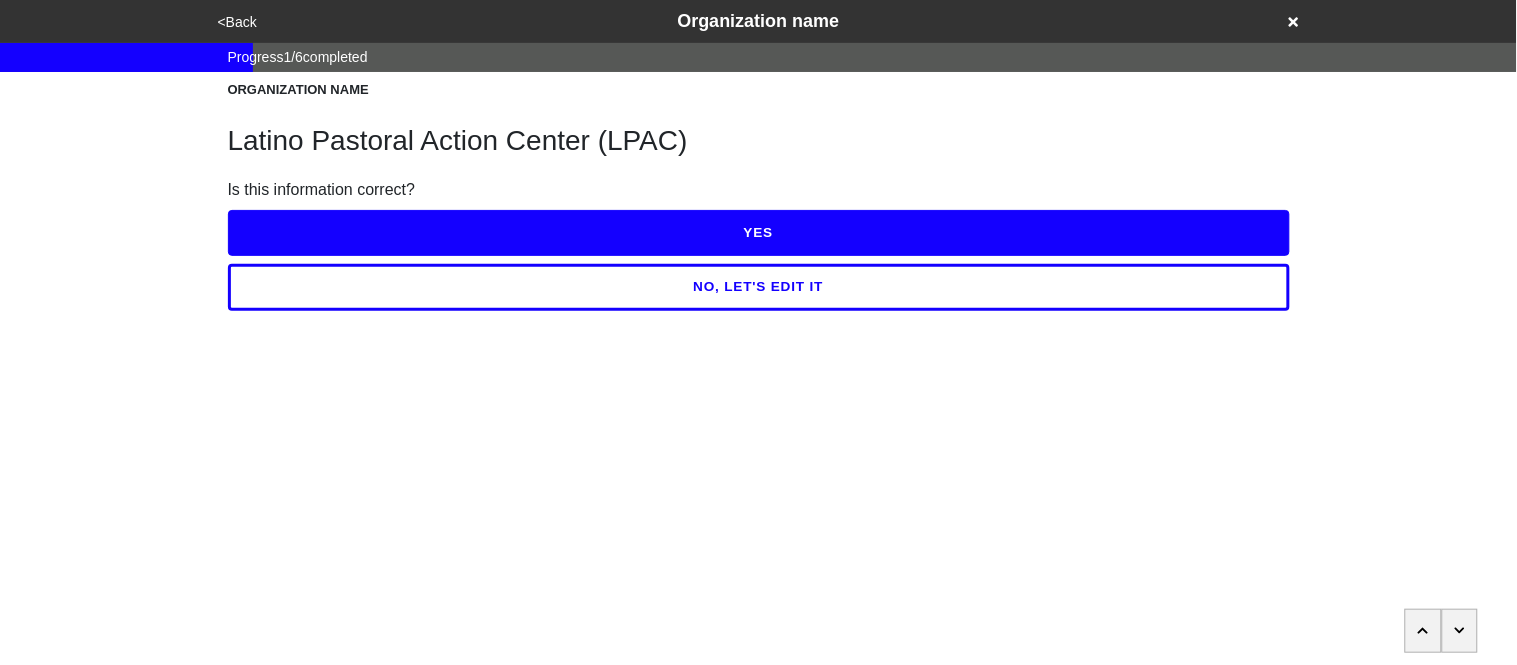 click on "YES" at bounding box center [759, 233] 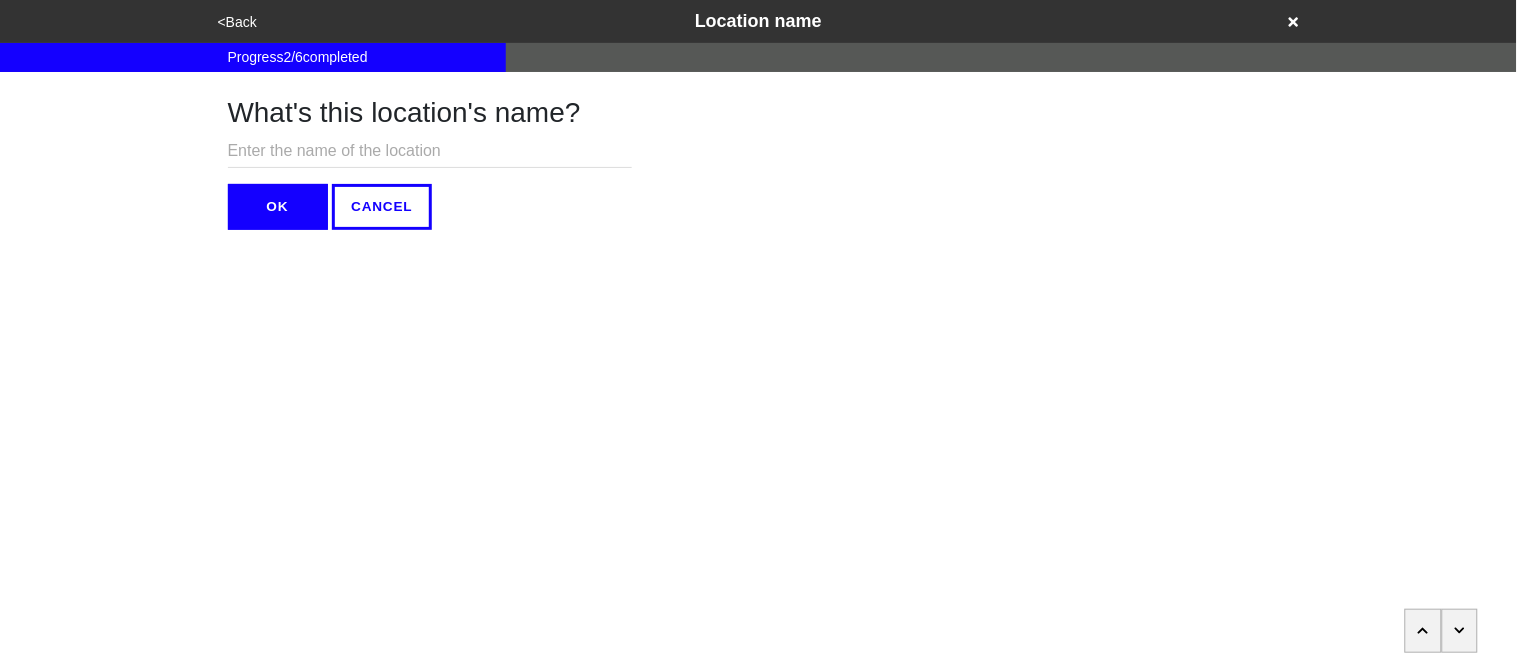 click on "OK" at bounding box center (278, 207) 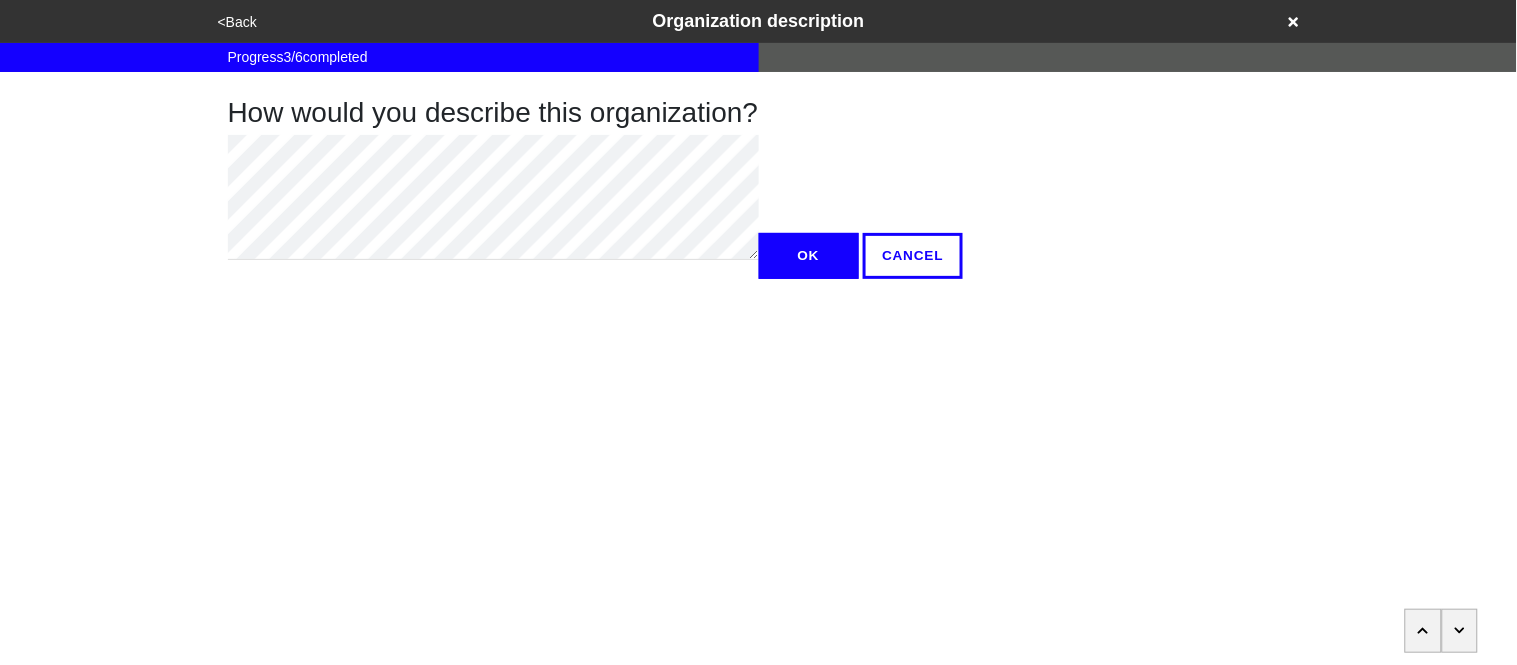 type on "x" 